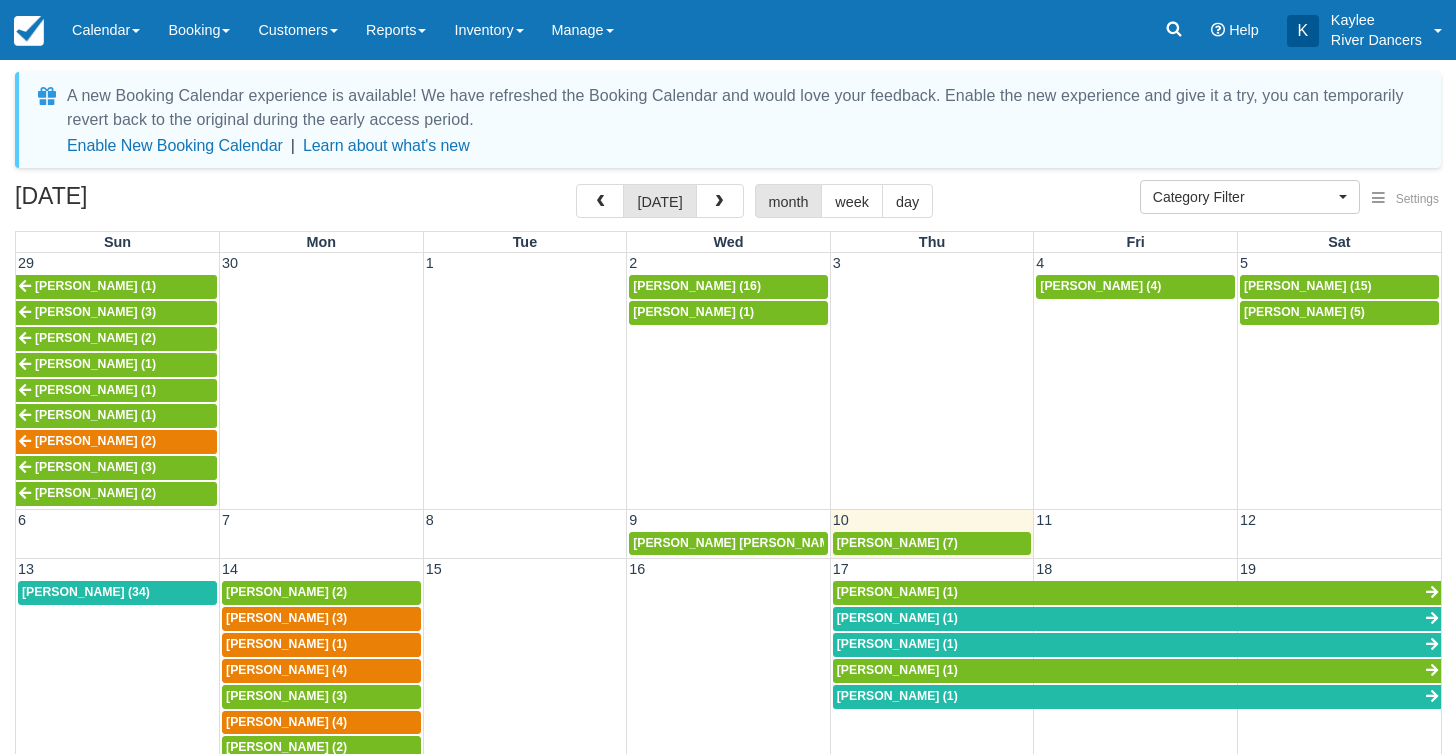 select 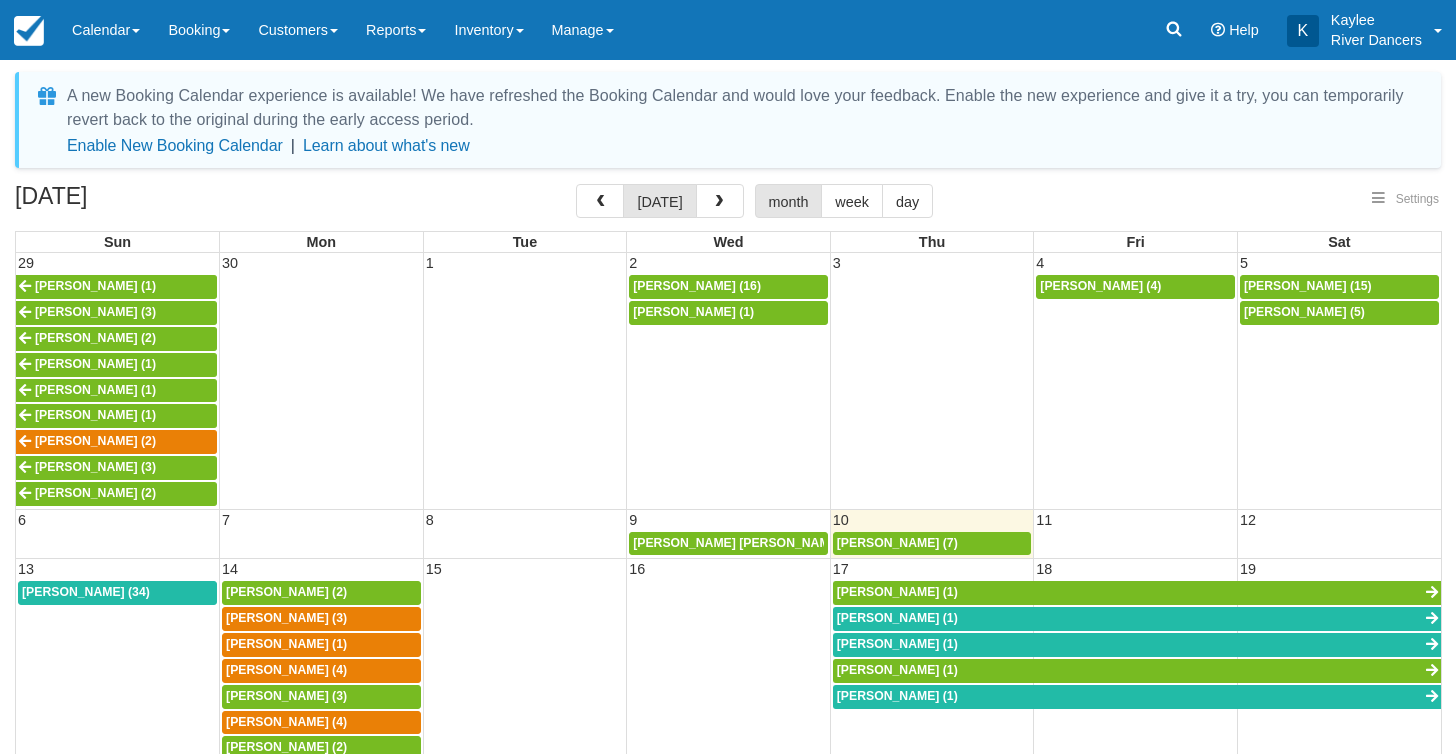 select 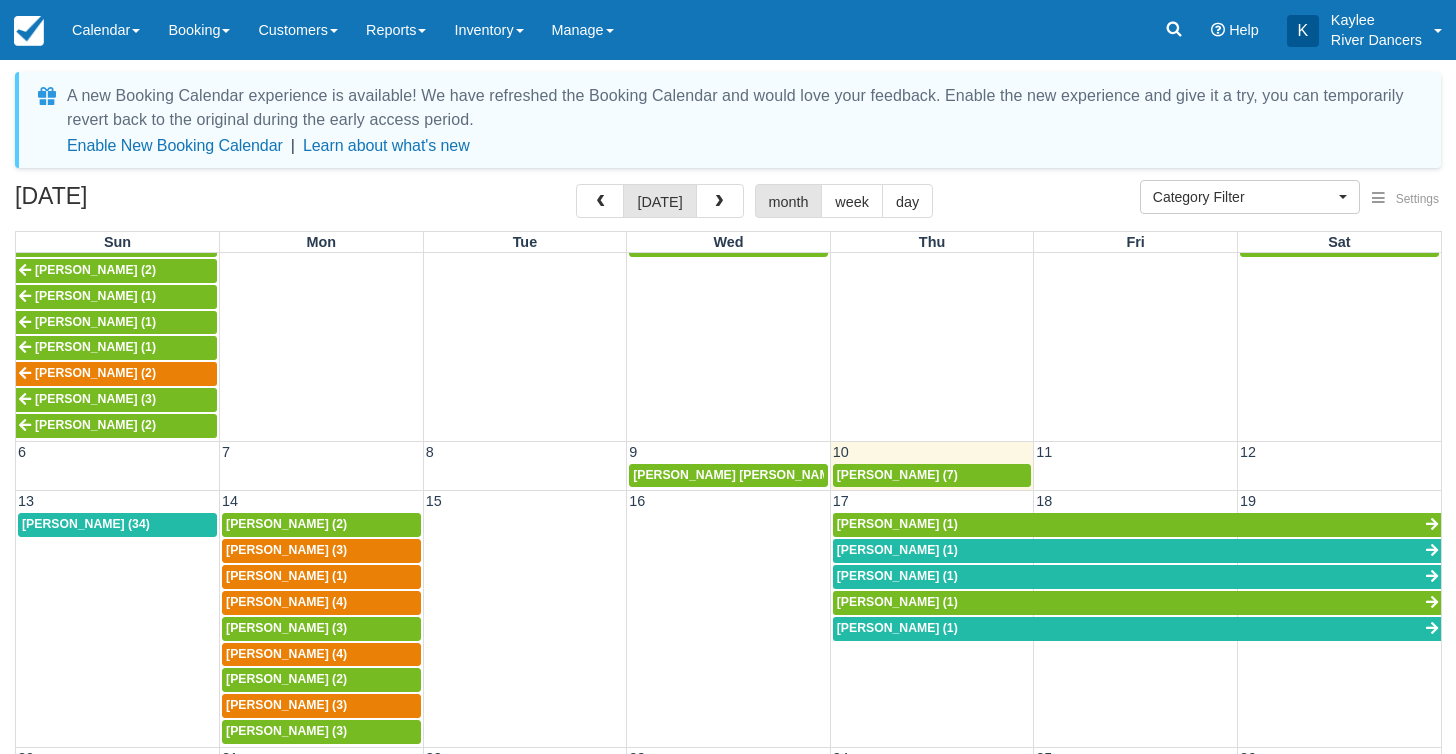 scroll, scrollTop: 81, scrollLeft: 0, axis: vertical 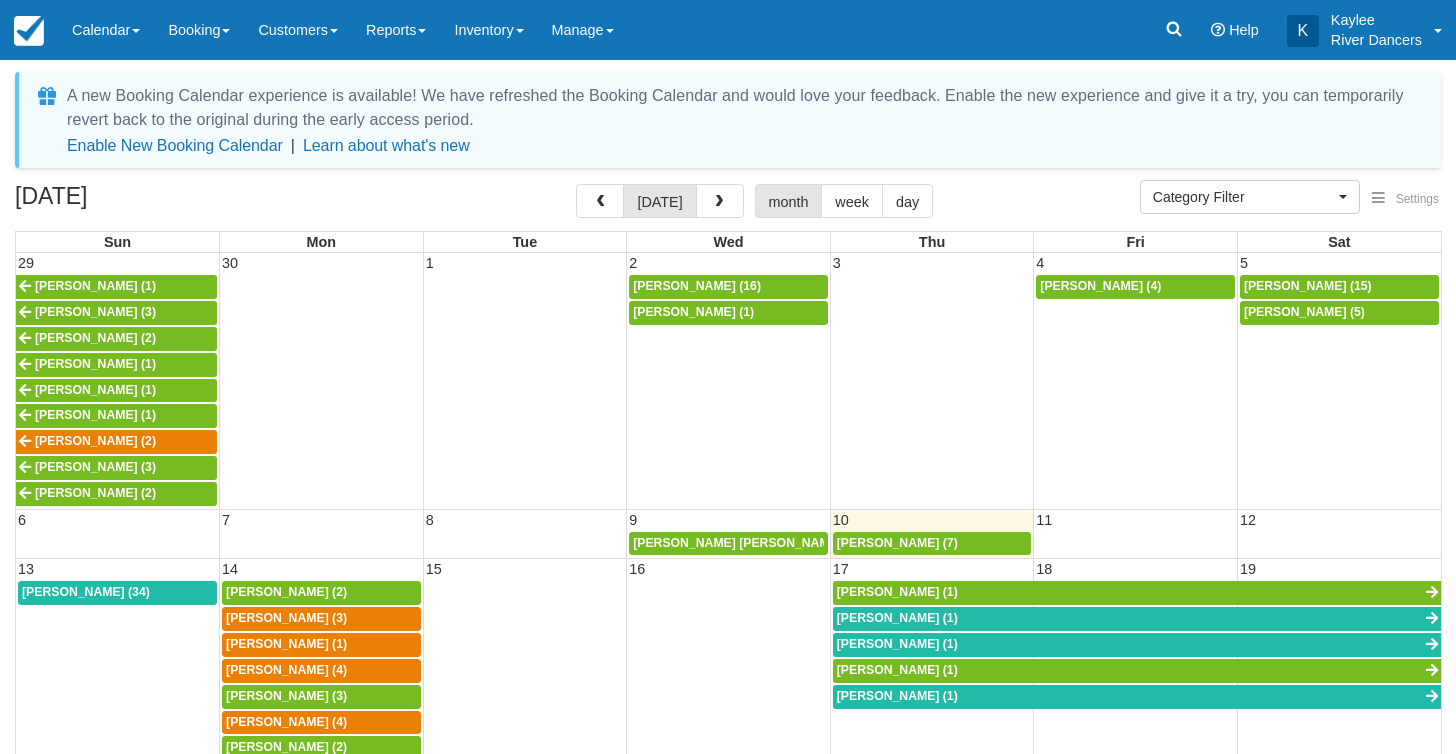 select 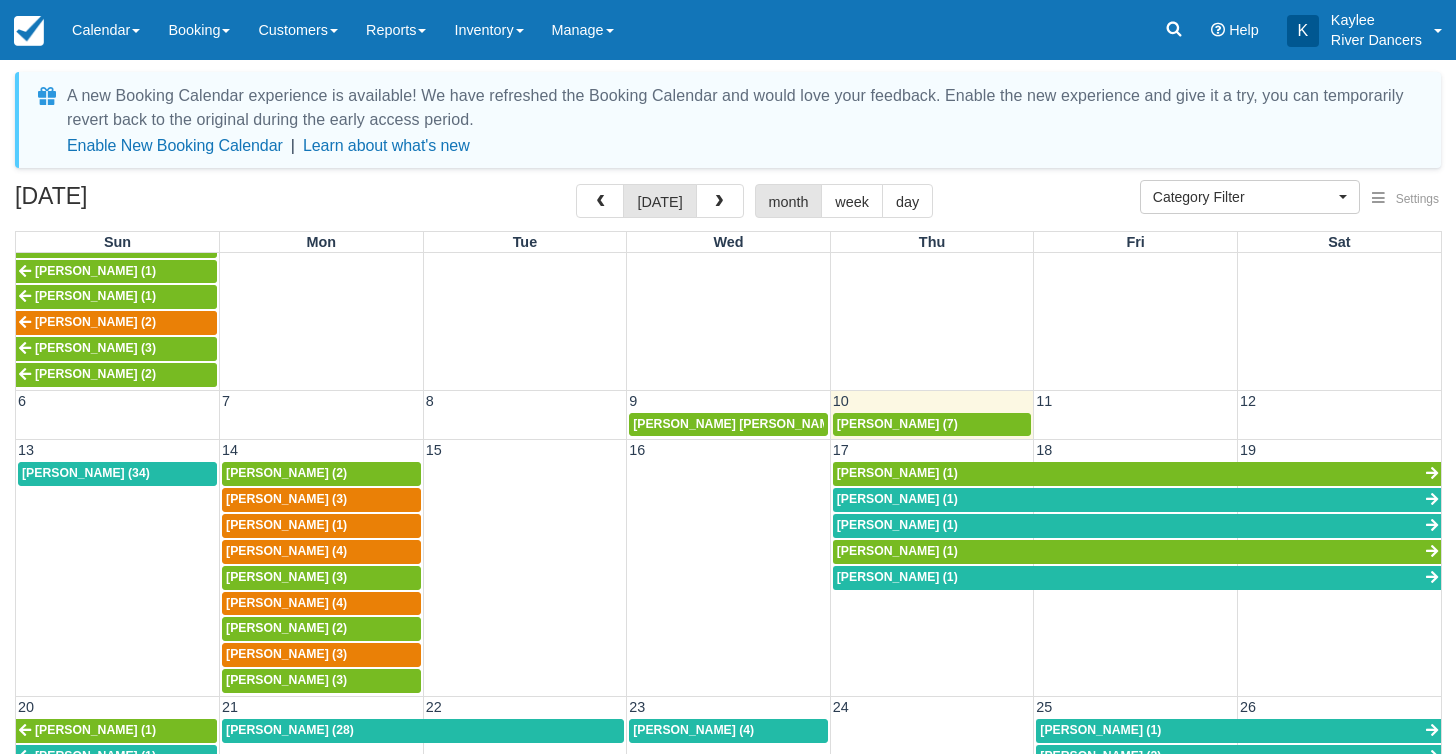 scroll, scrollTop: 121, scrollLeft: 0, axis: vertical 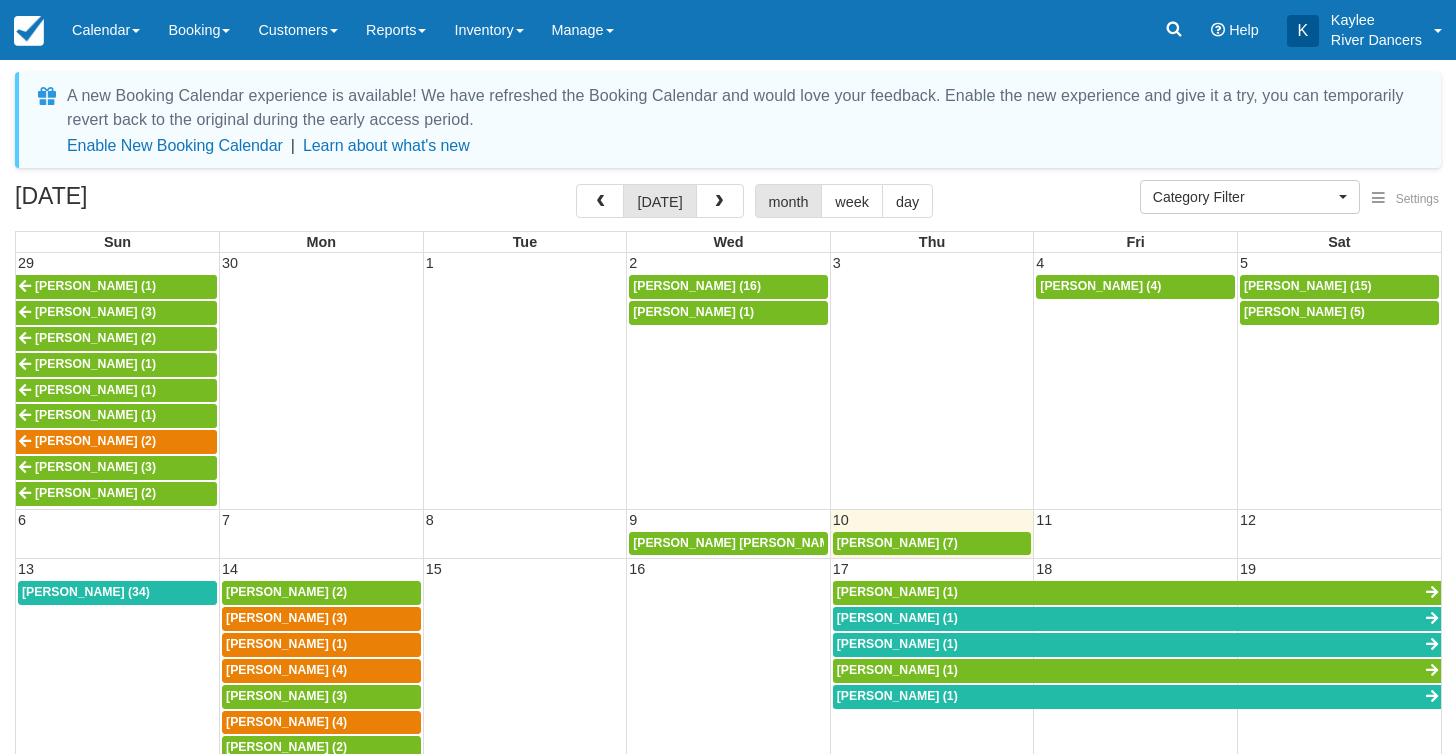 select 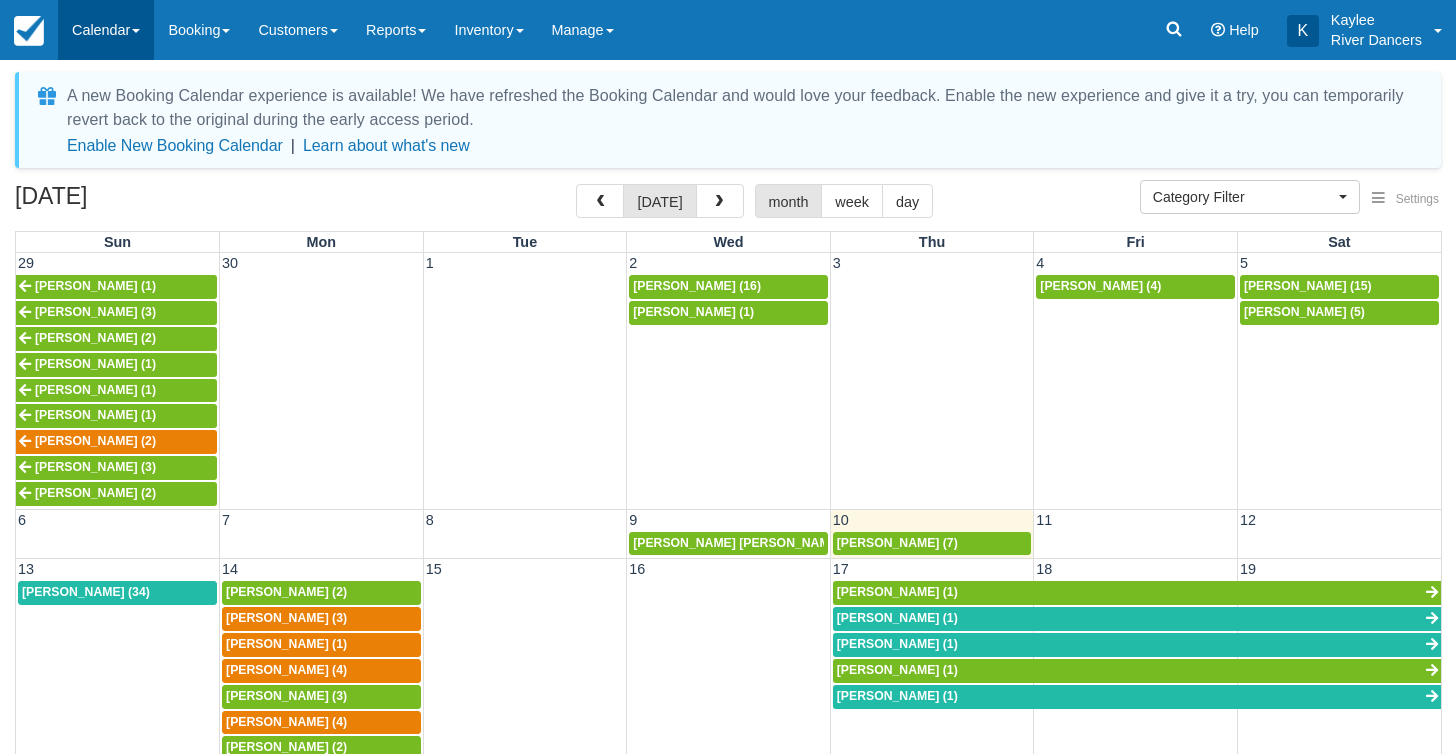 click on "Calendar" at bounding box center (106, 30) 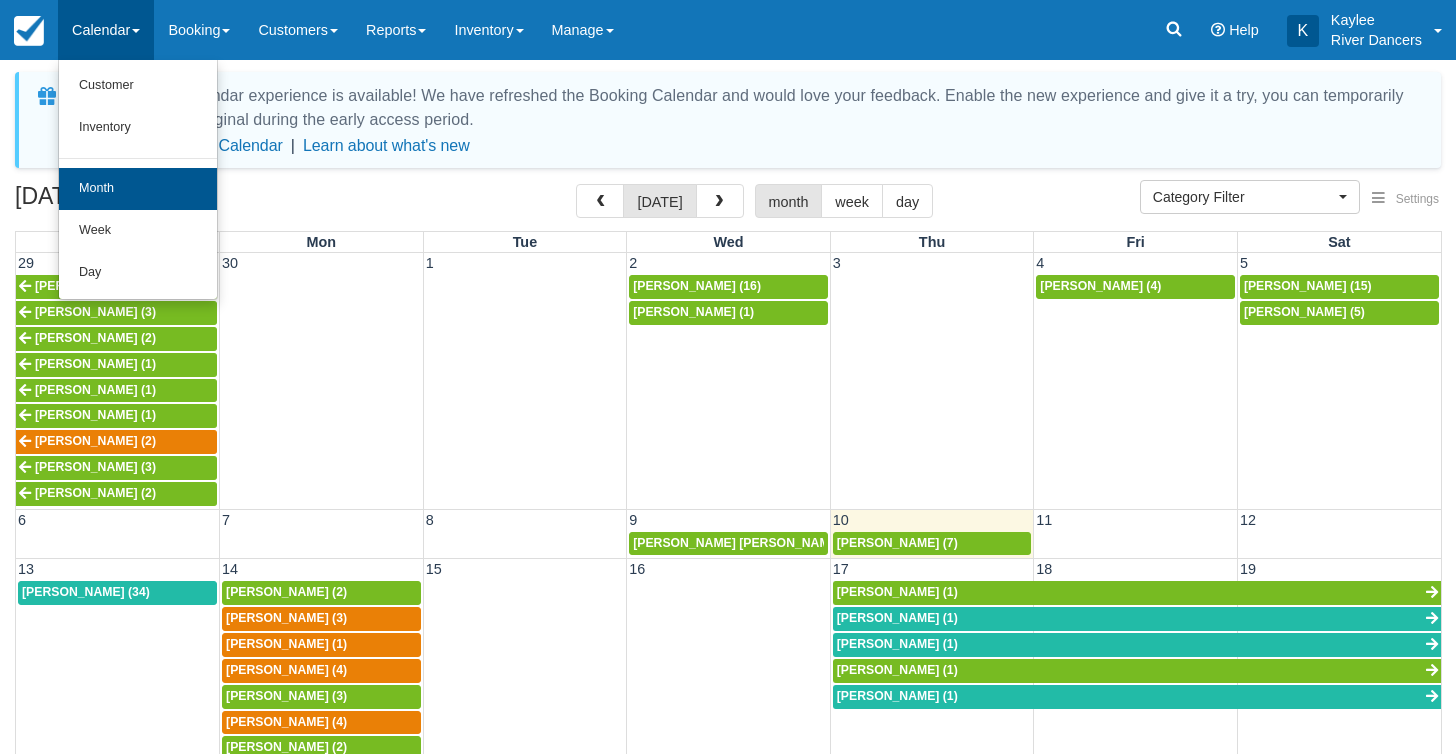 click on "Month" at bounding box center (138, 189) 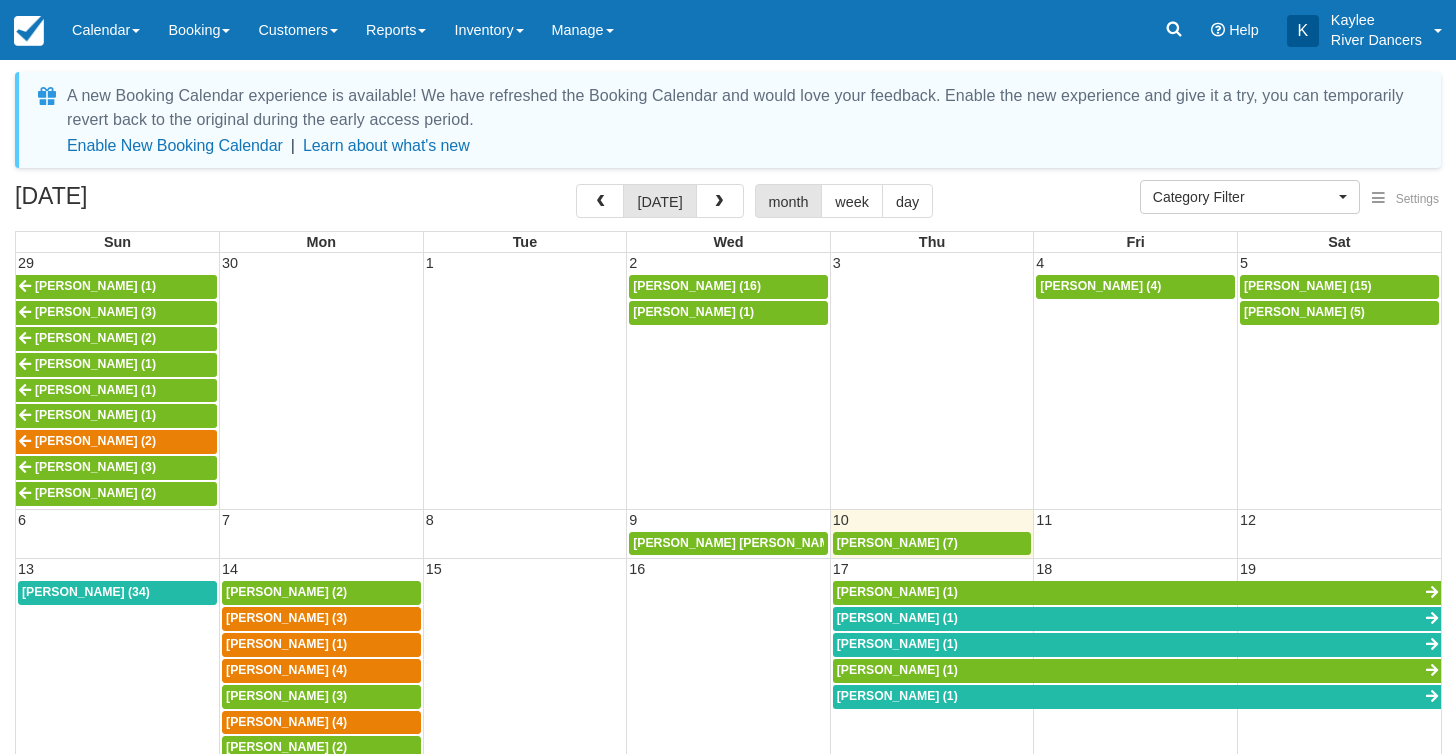 select 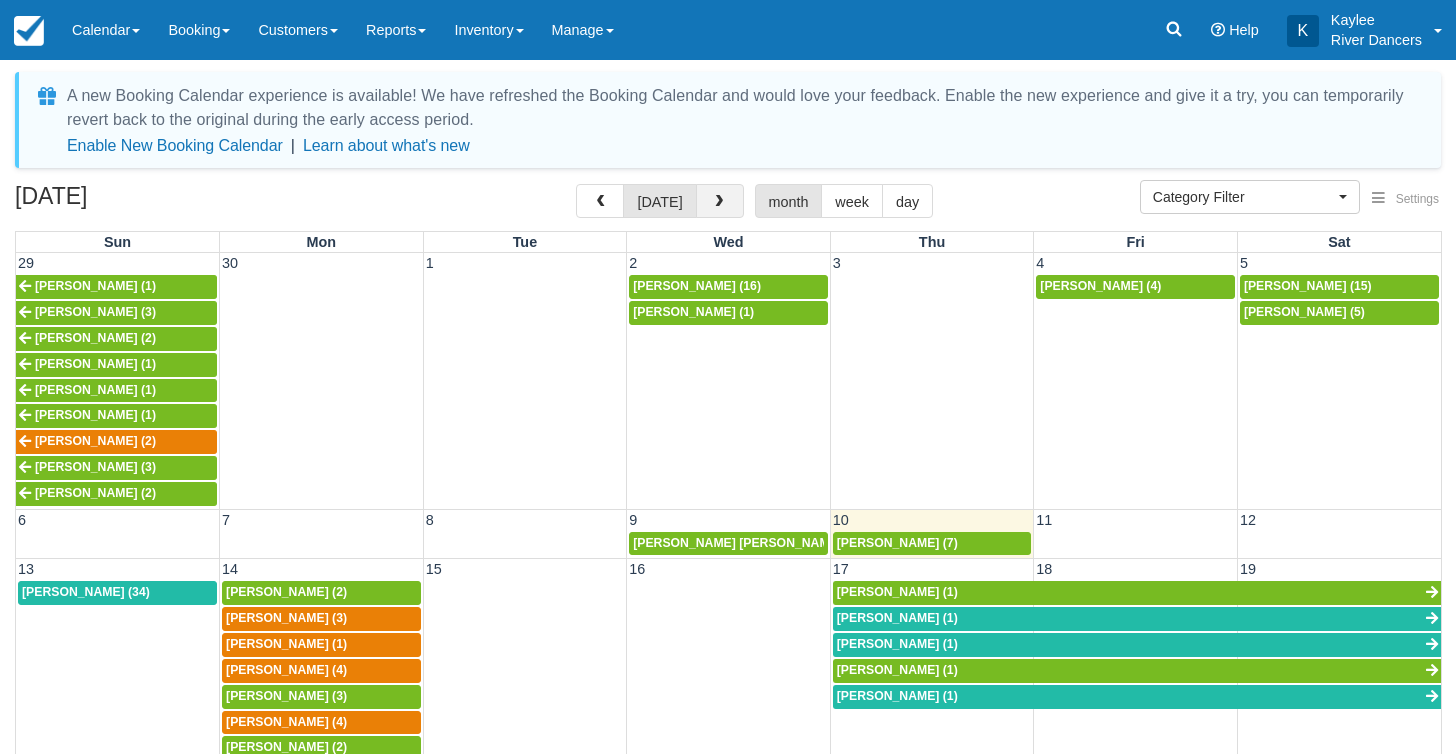 click at bounding box center [719, 202] 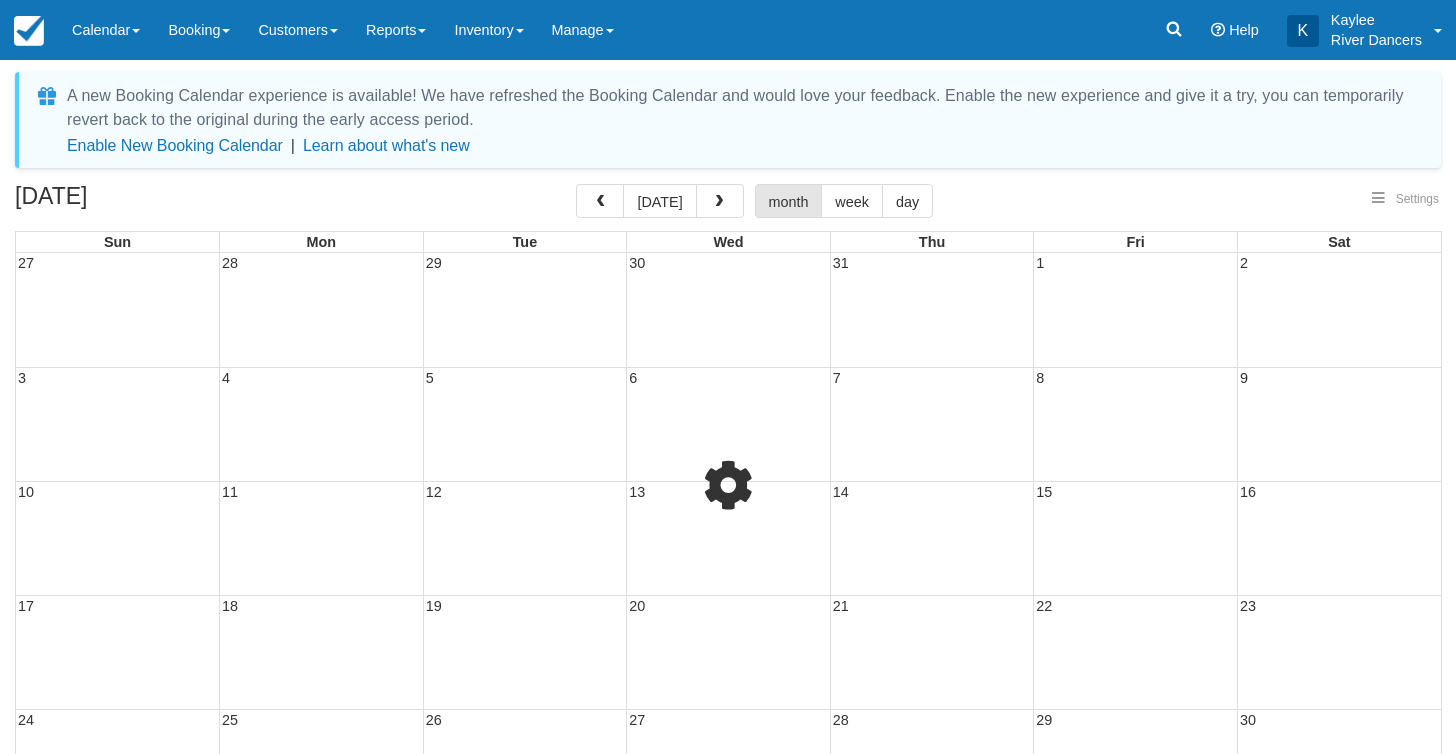 select 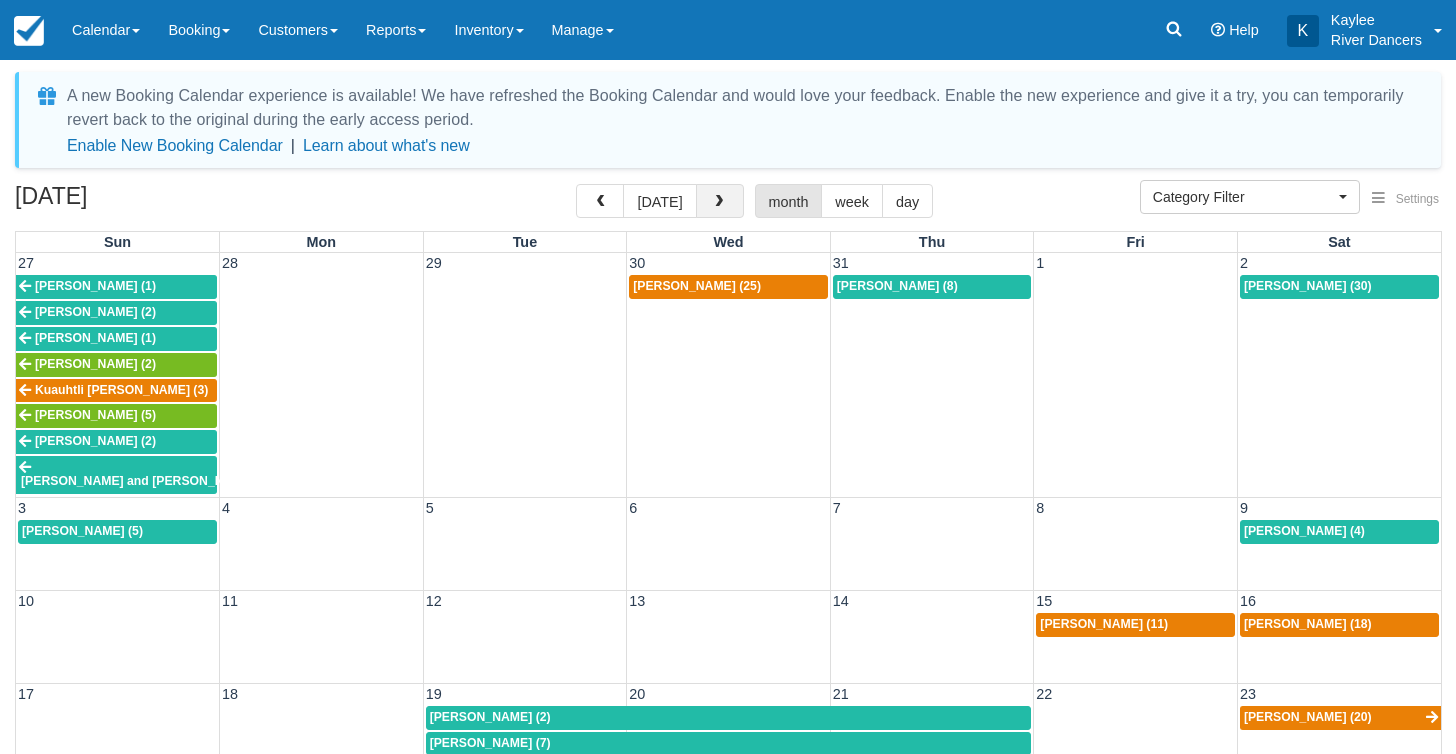 click at bounding box center (720, 201) 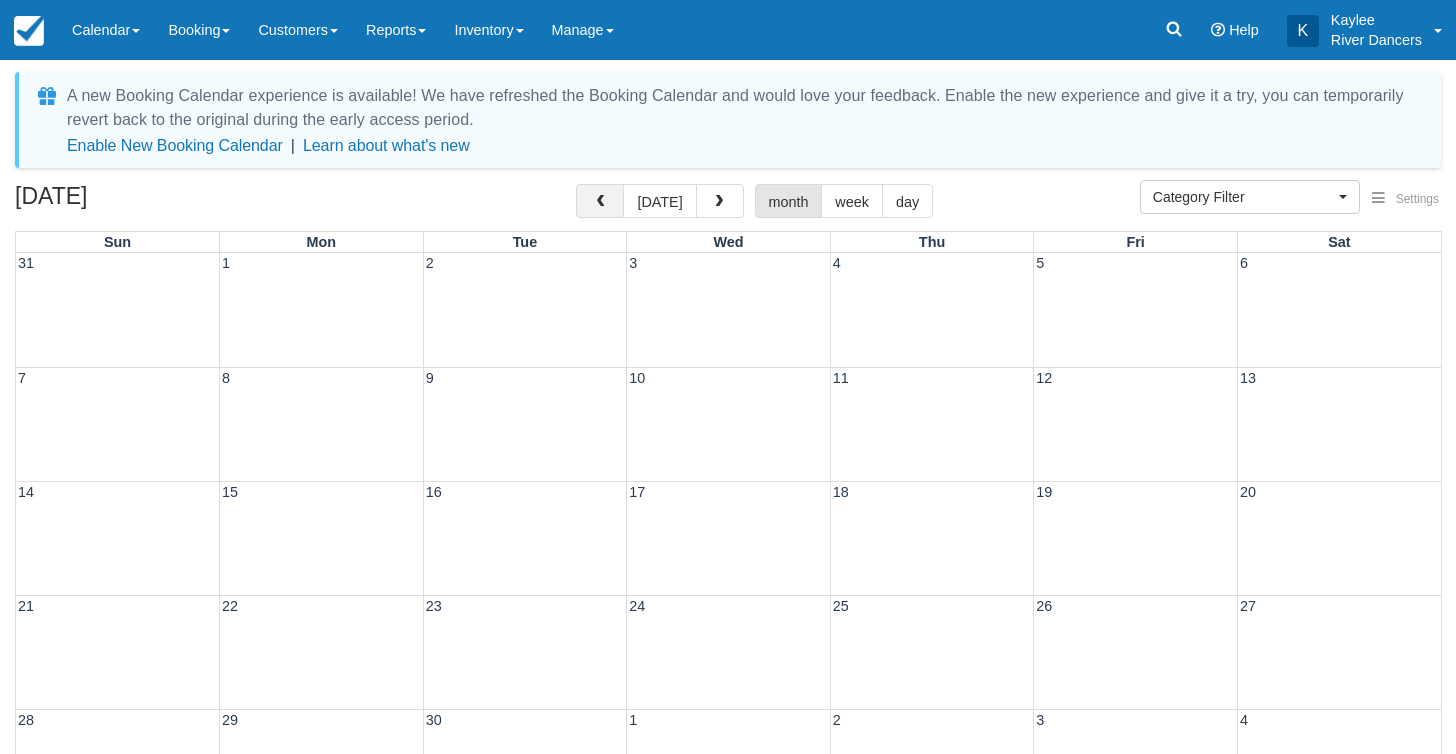 click at bounding box center [600, 202] 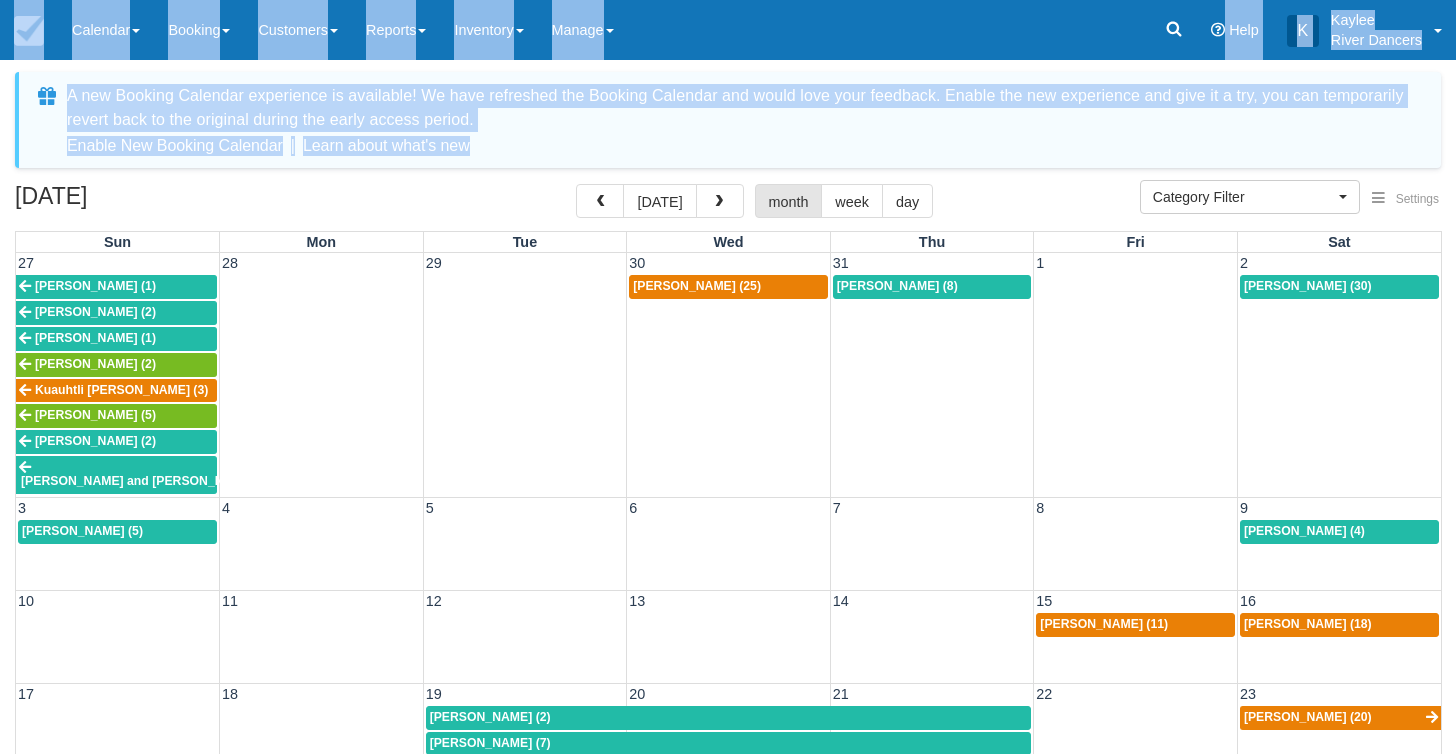 drag, startPoint x: 626, startPoint y: 136, endPoint x: 492, endPoint y: -8, distance: 196.70282 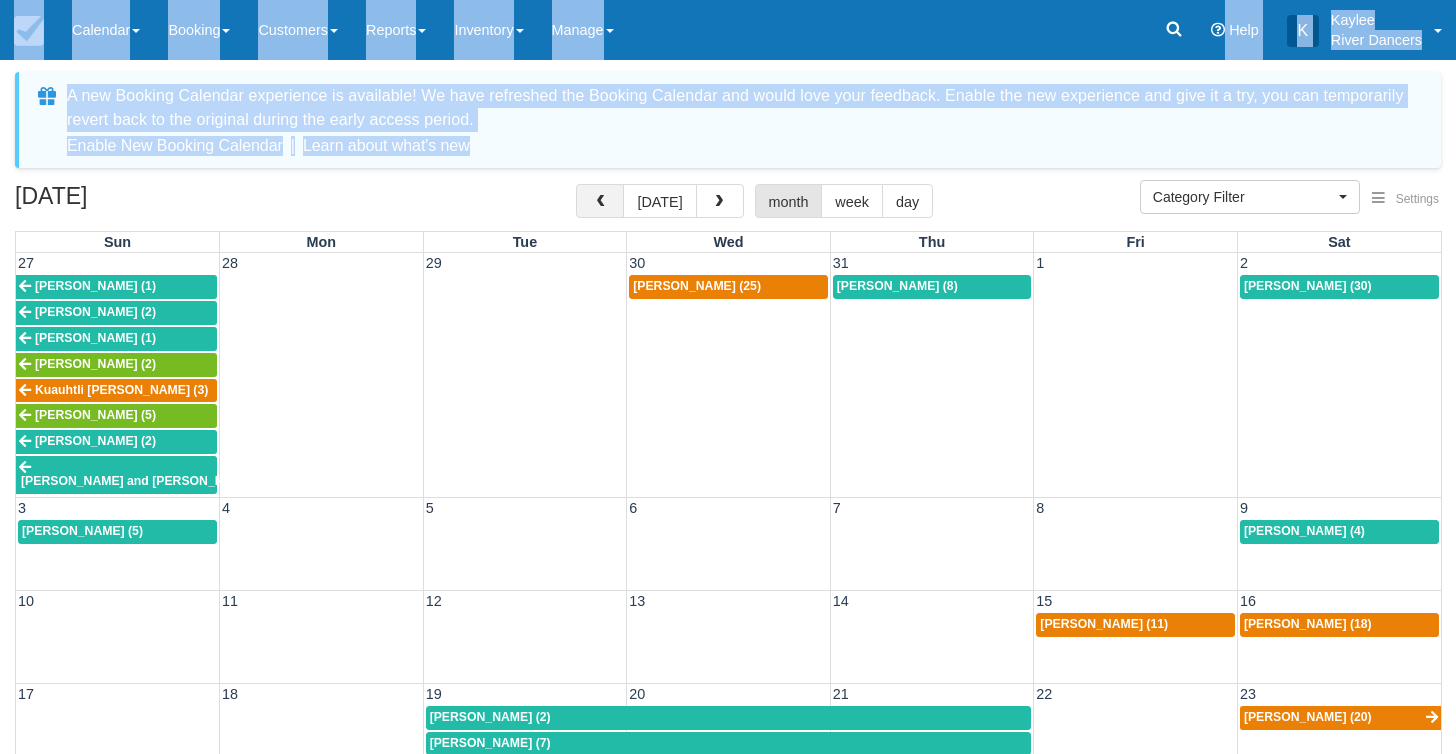 click at bounding box center (600, 201) 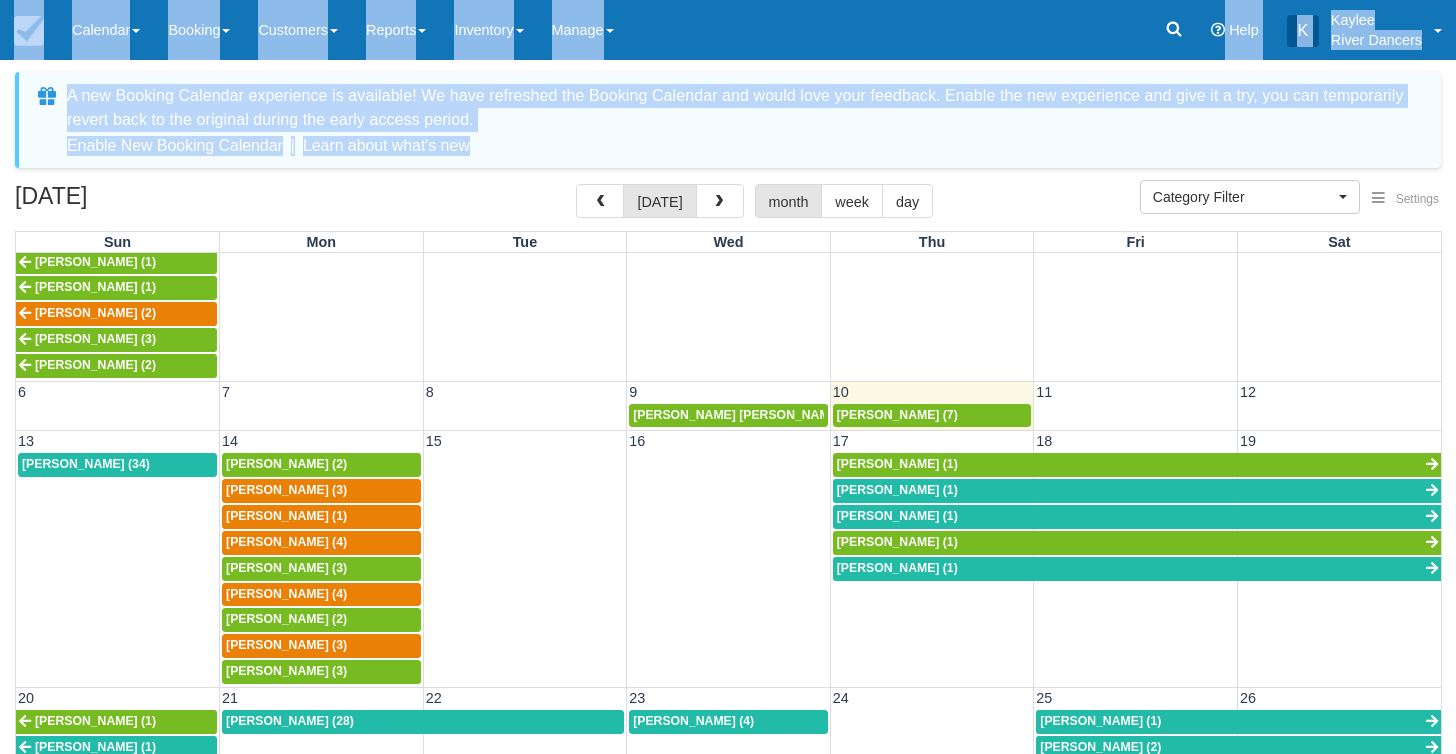 scroll, scrollTop: 130, scrollLeft: 0, axis: vertical 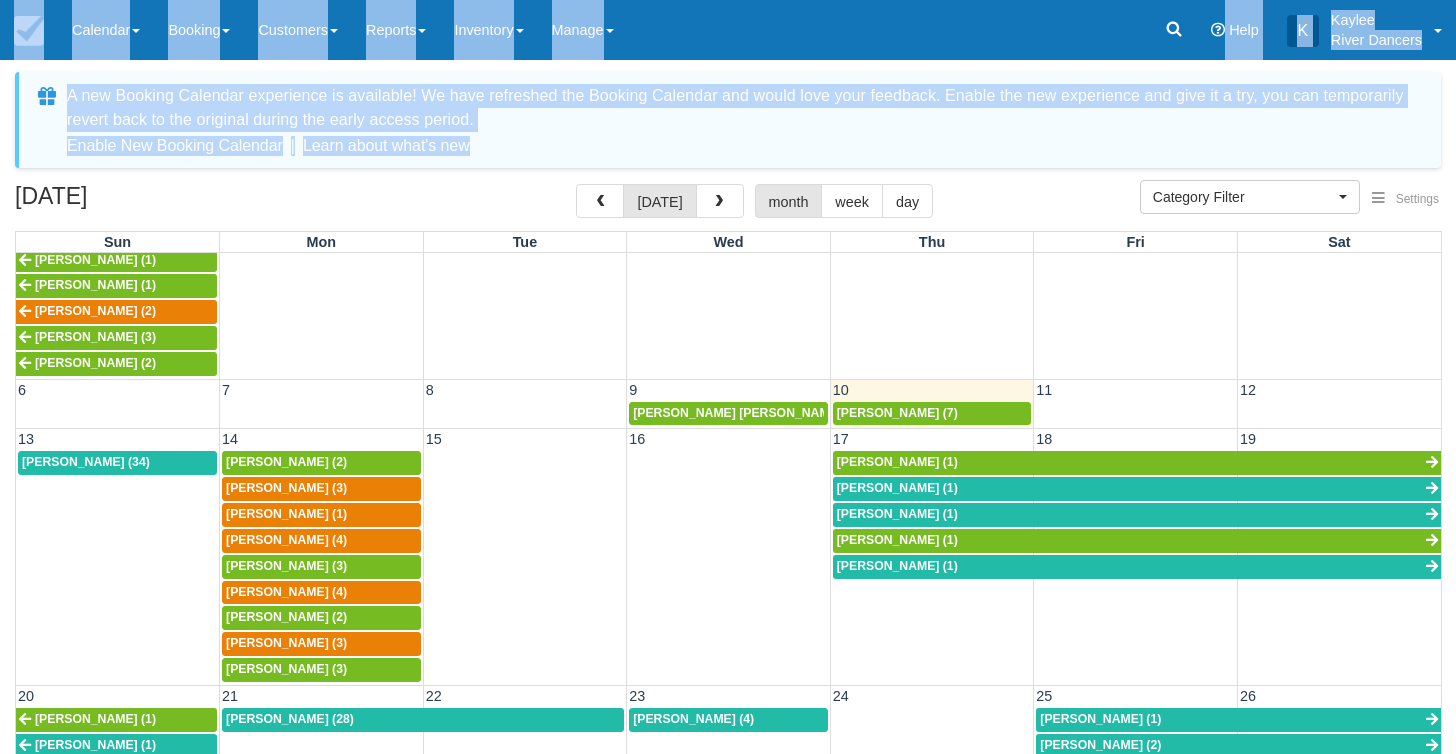 click on "CJ Bird (1)" at bounding box center (321, 515) 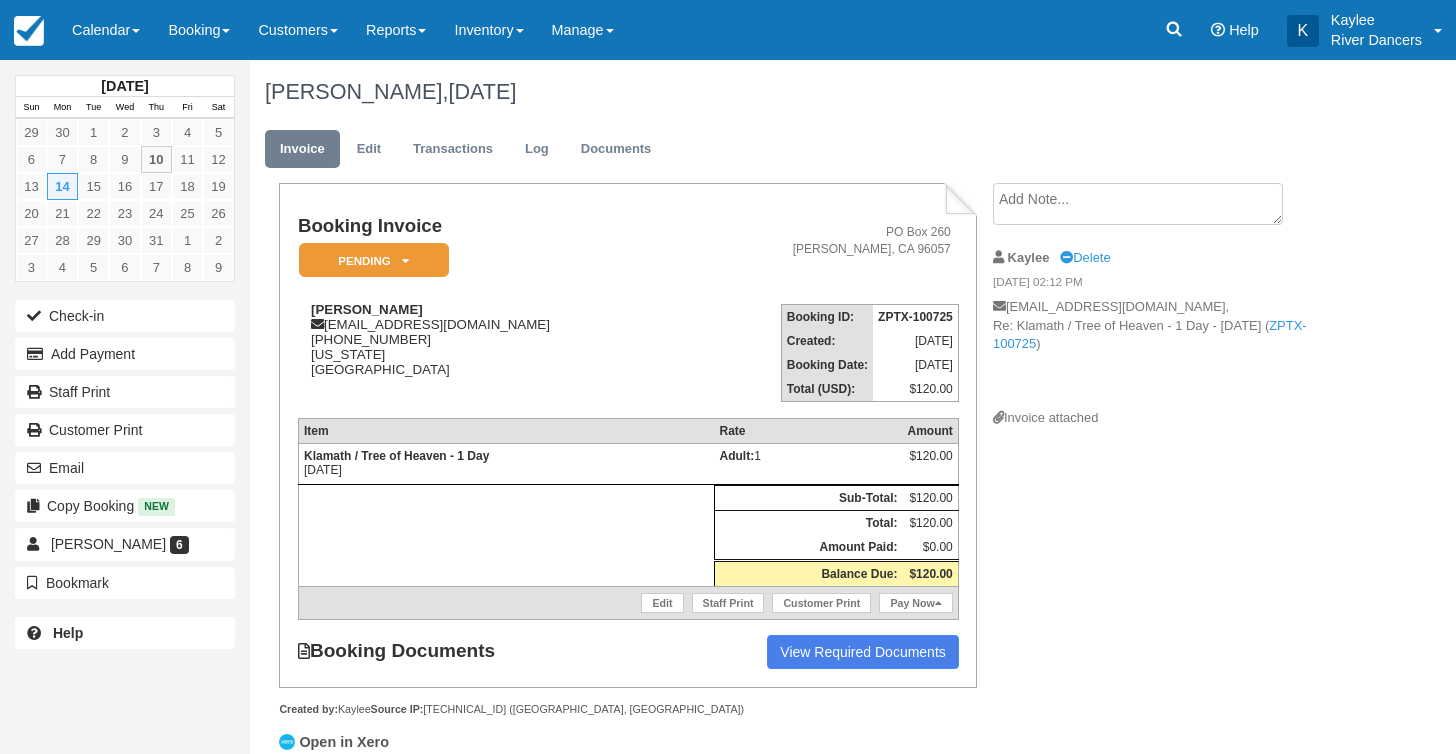 scroll, scrollTop: 0, scrollLeft: 0, axis: both 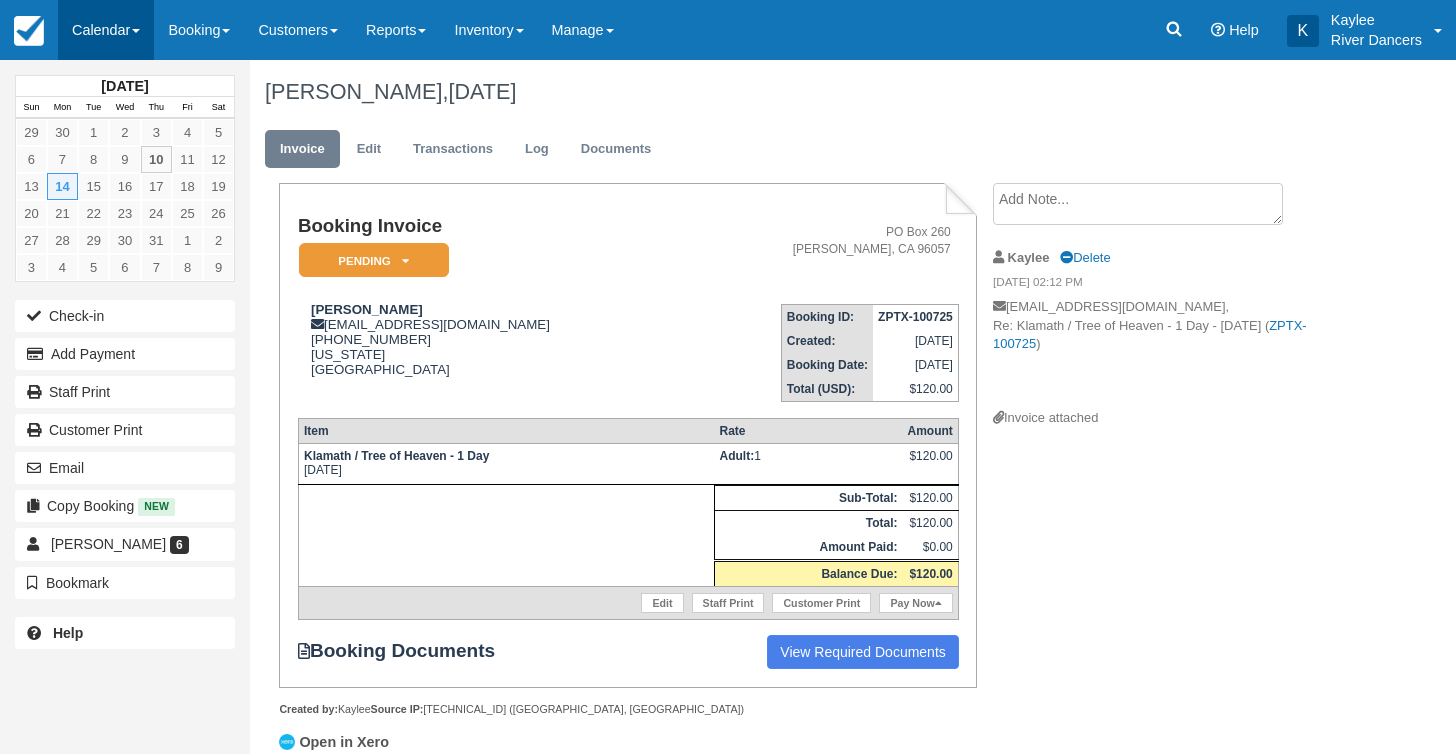 click on "Calendar" at bounding box center (106, 30) 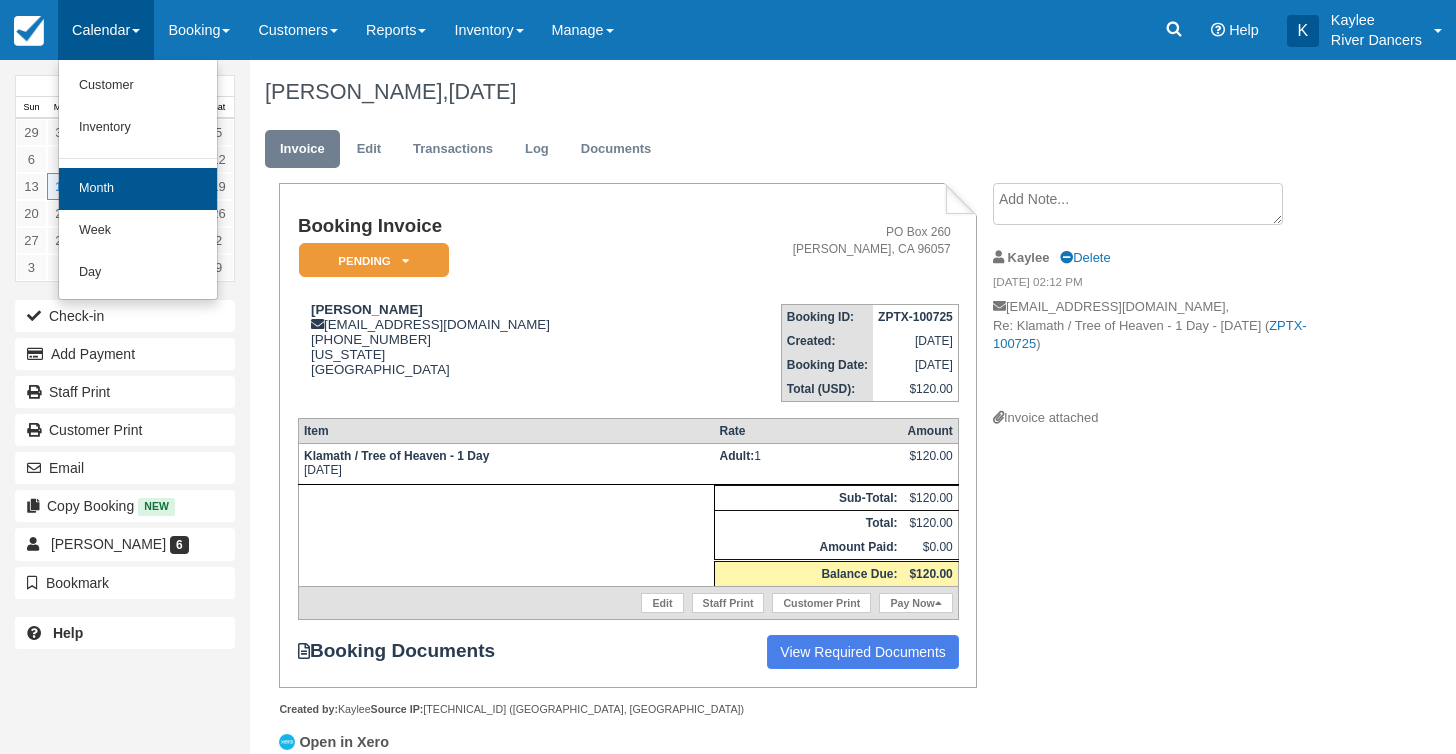 click on "Month" at bounding box center (138, 189) 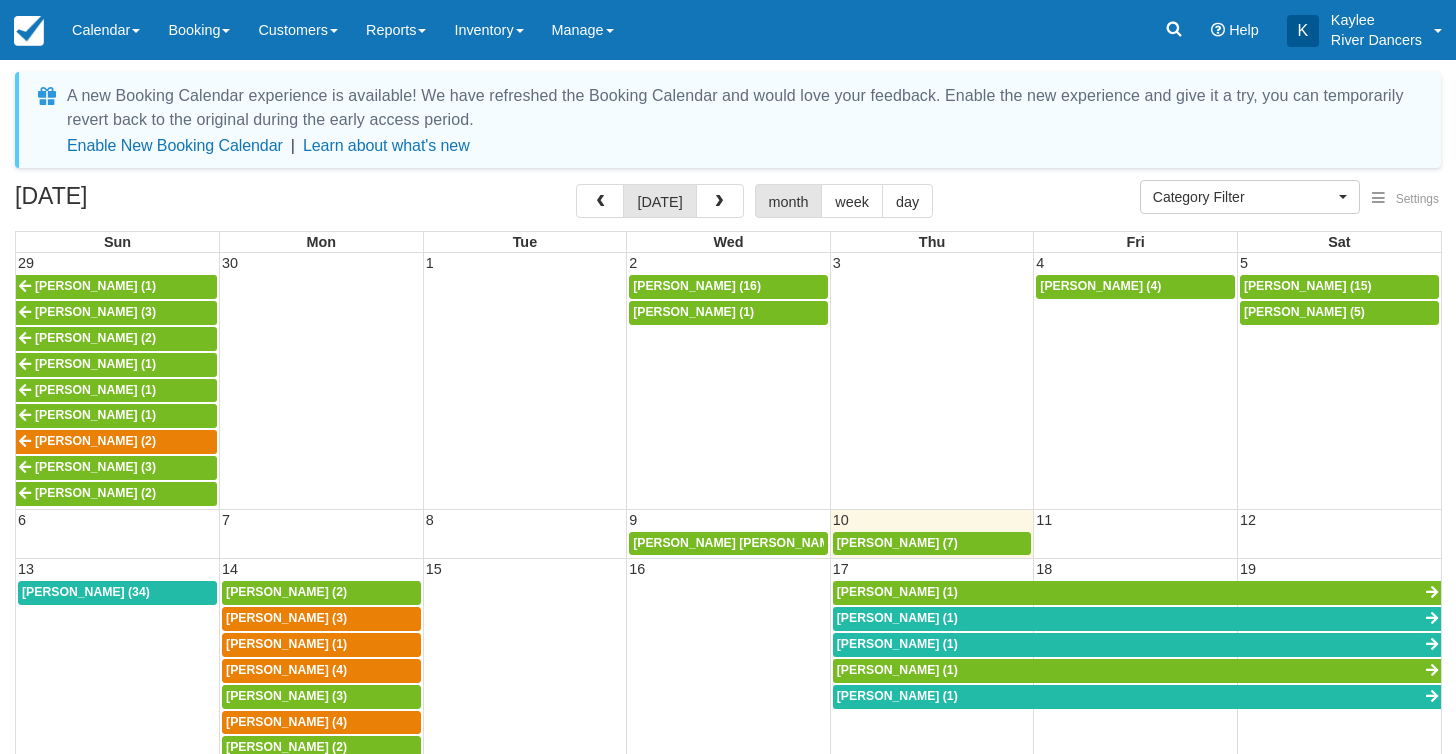 select 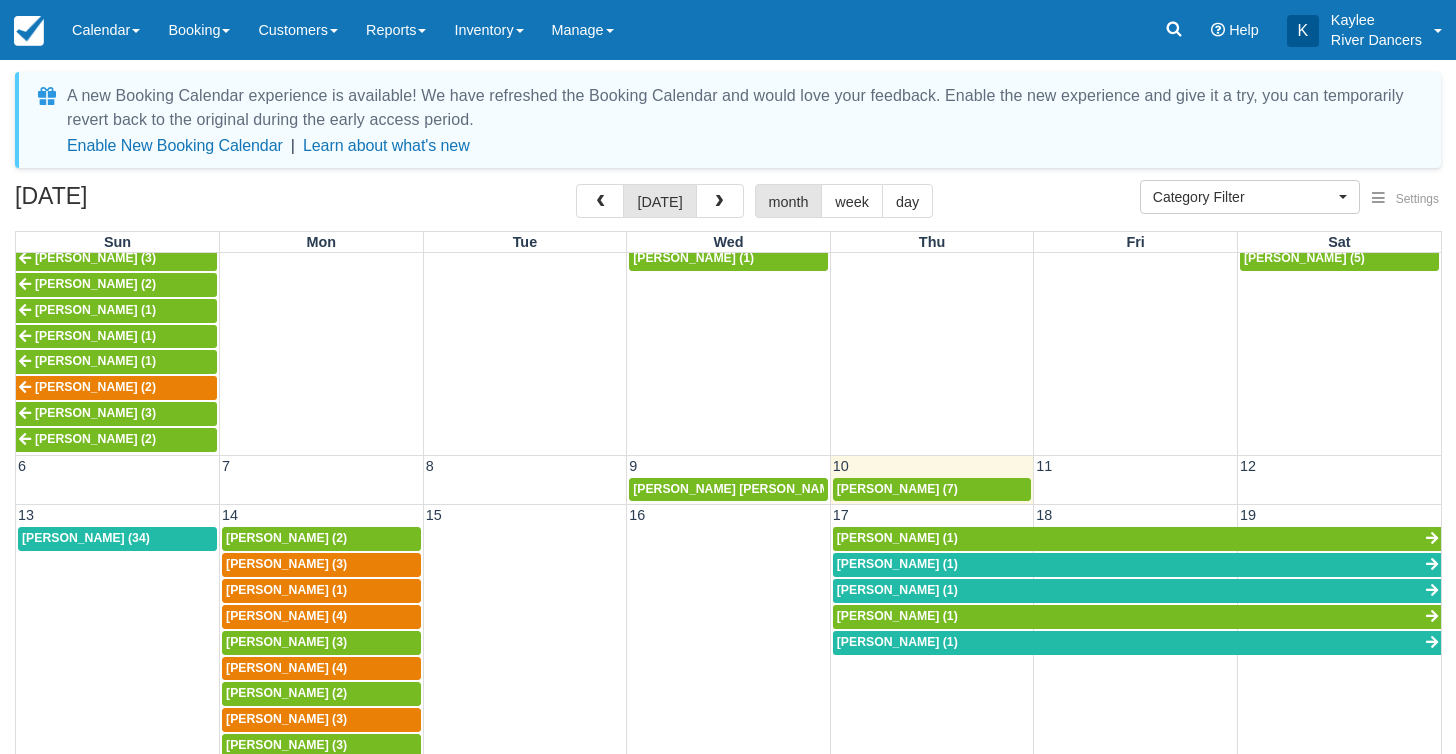 scroll, scrollTop: 57, scrollLeft: 0, axis: vertical 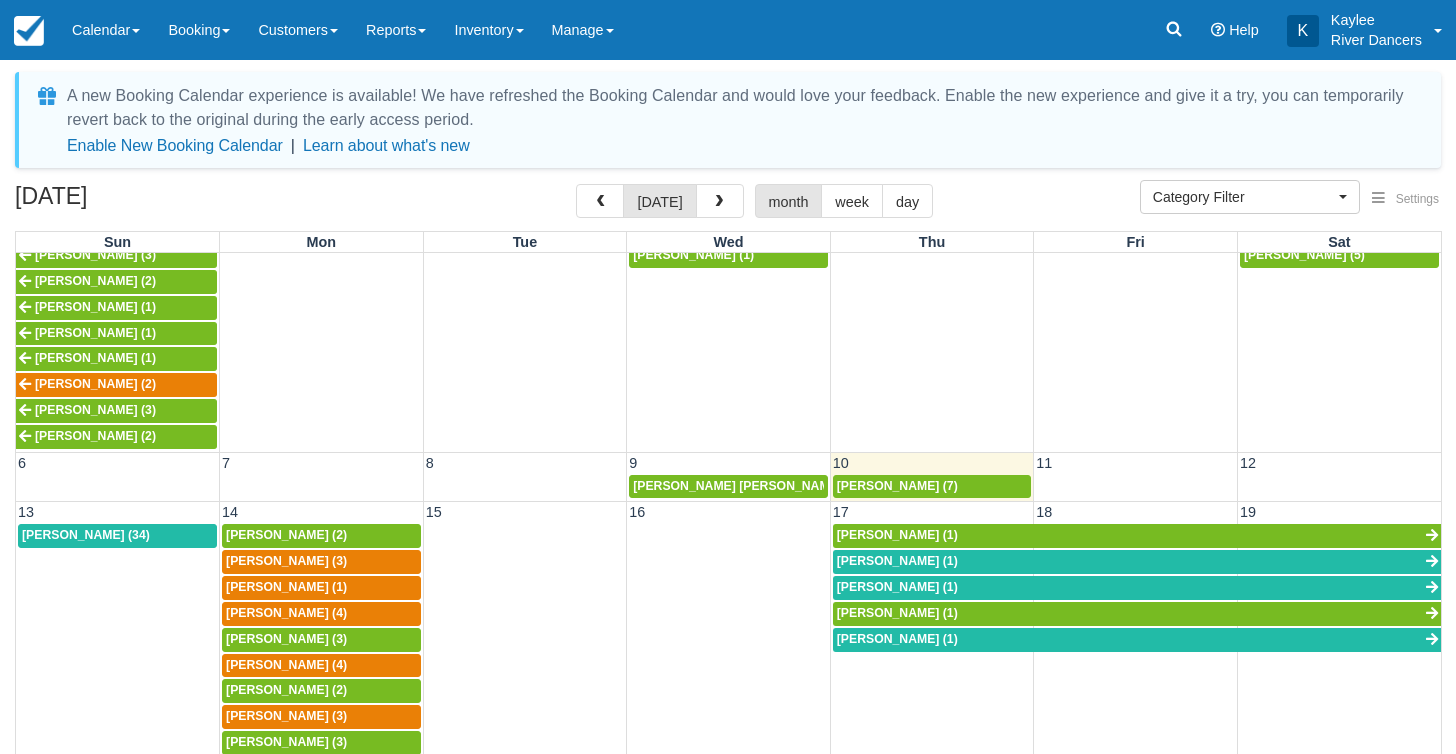 click on "[PERSON_NAME] (34)" at bounding box center (86, 535) 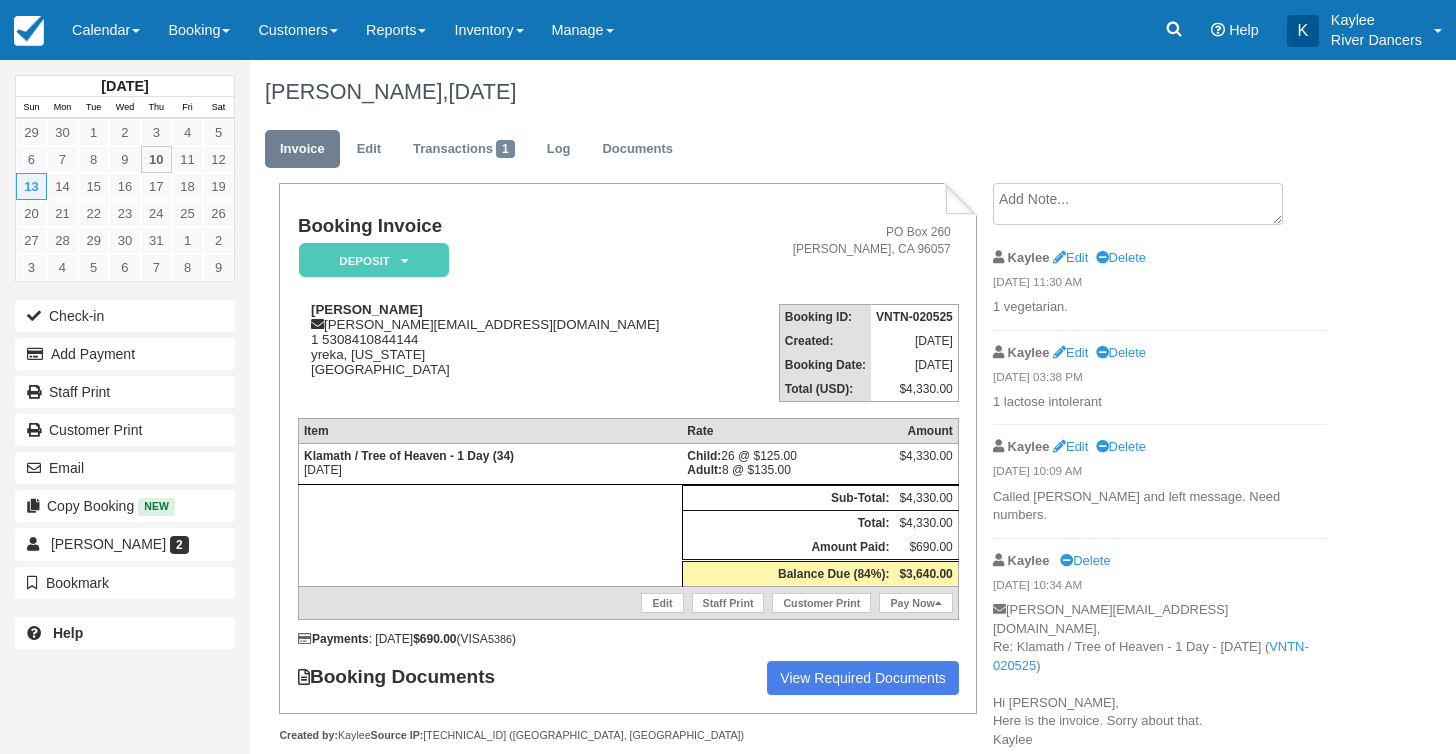 scroll, scrollTop: 0, scrollLeft: 0, axis: both 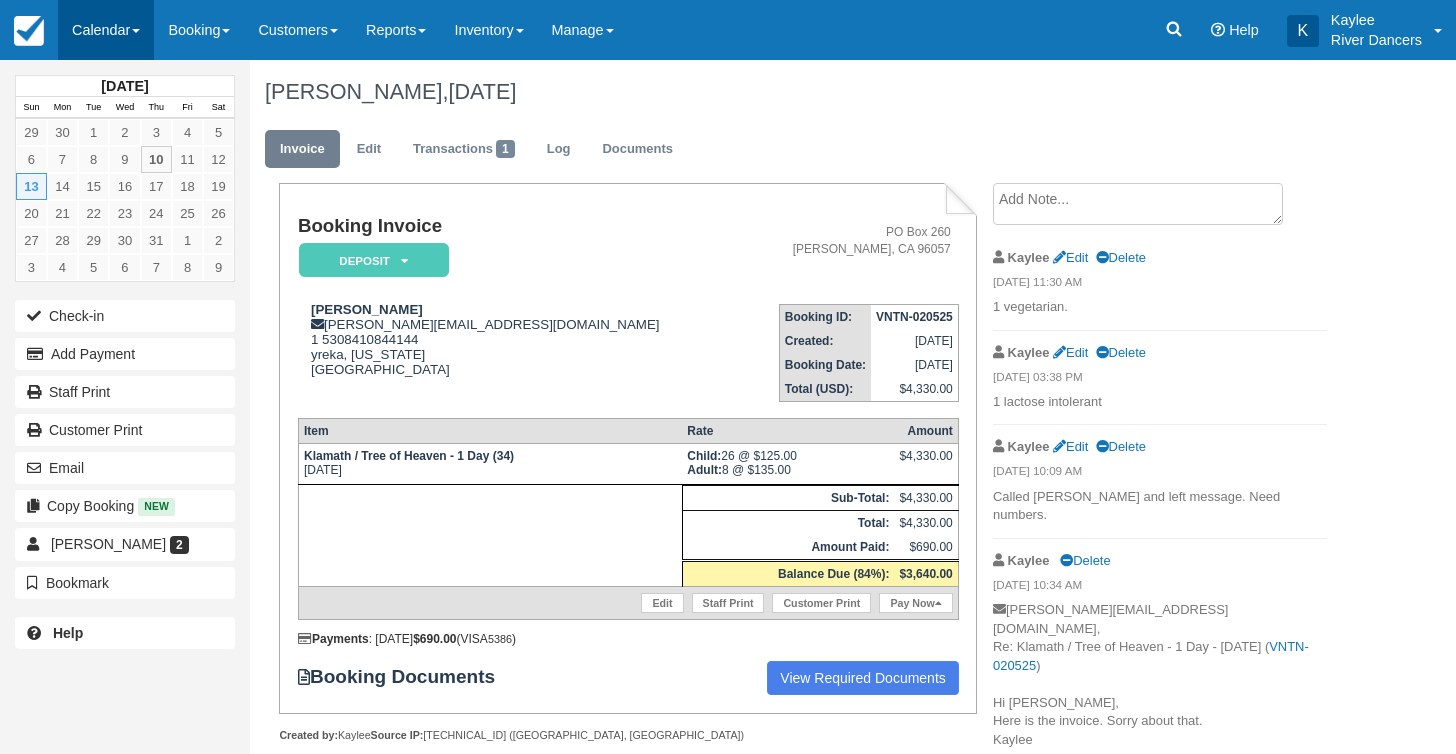 click on "Calendar" at bounding box center [106, 30] 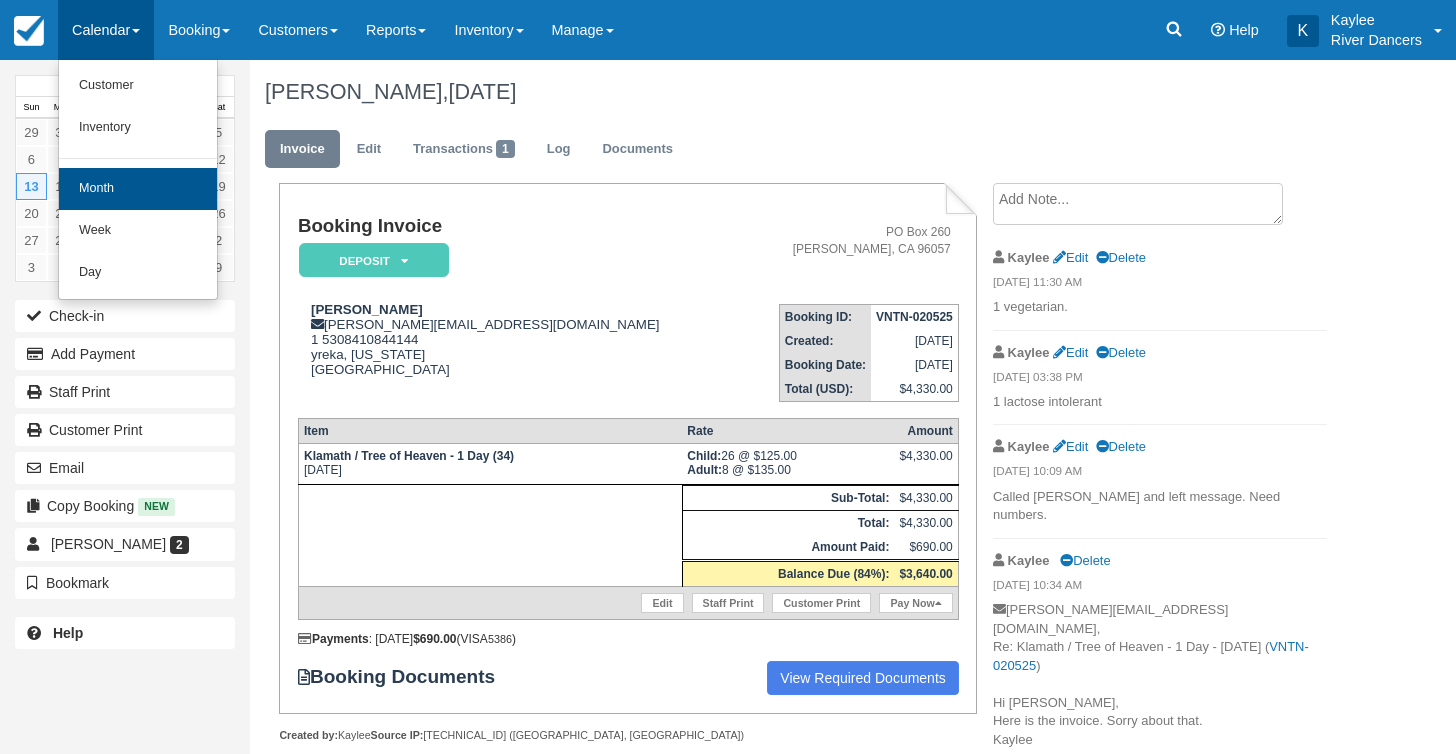 click on "Month" at bounding box center (138, 189) 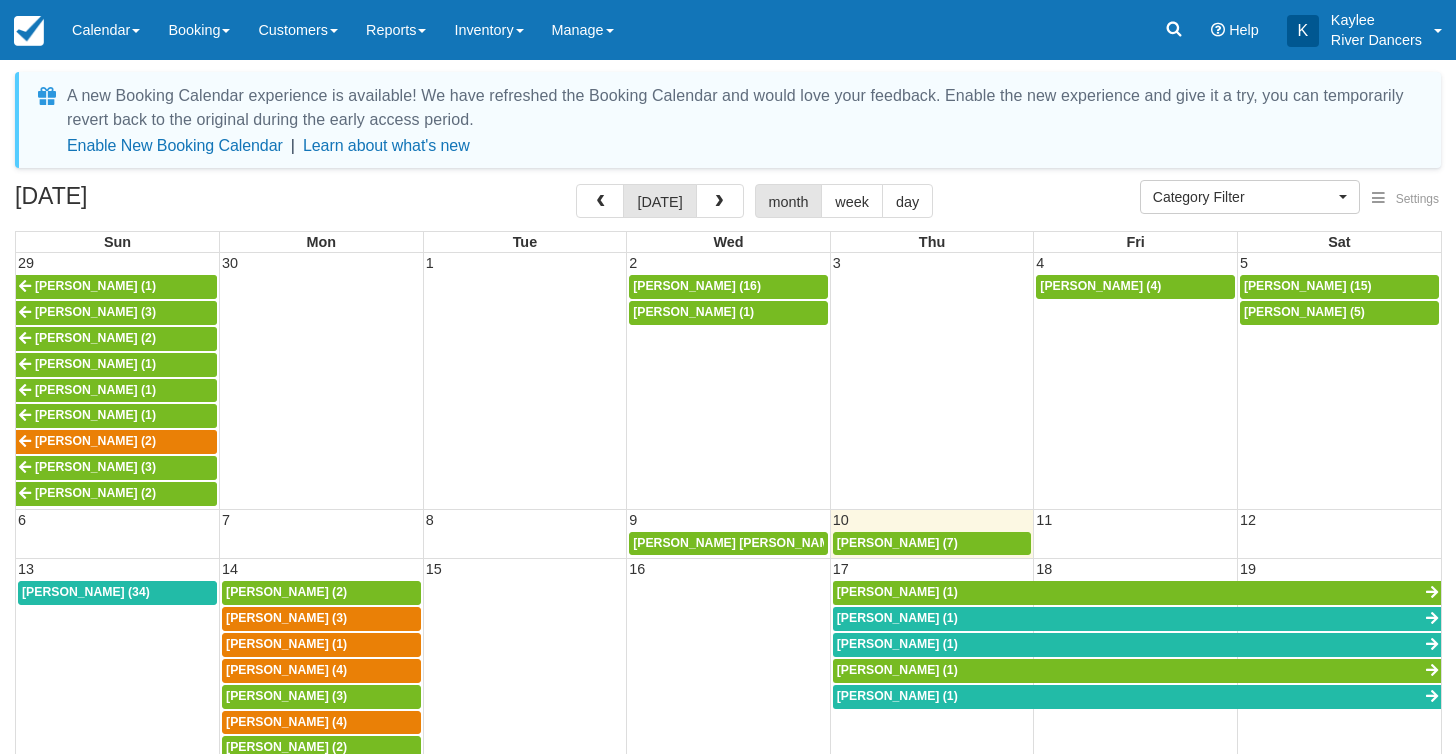 select 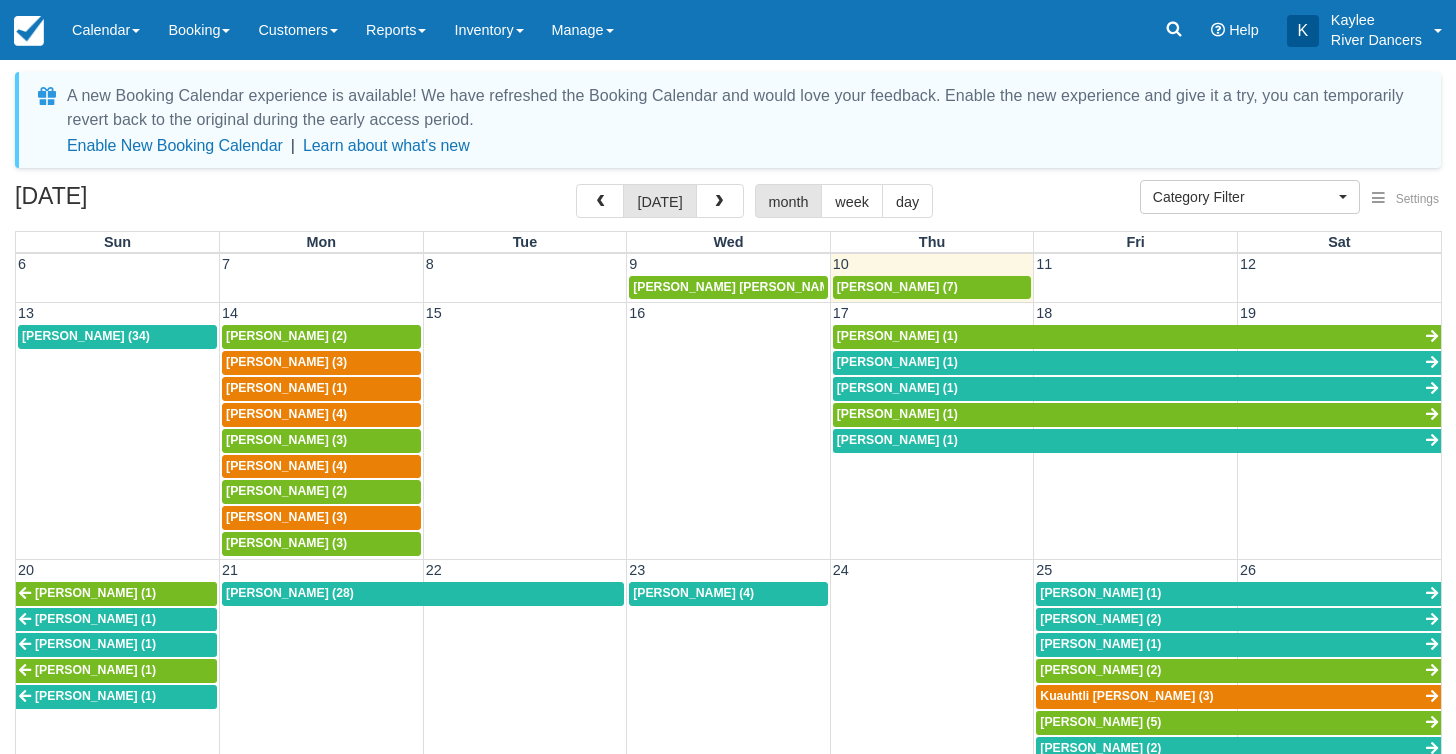 scroll, scrollTop: 248, scrollLeft: 0, axis: vertical 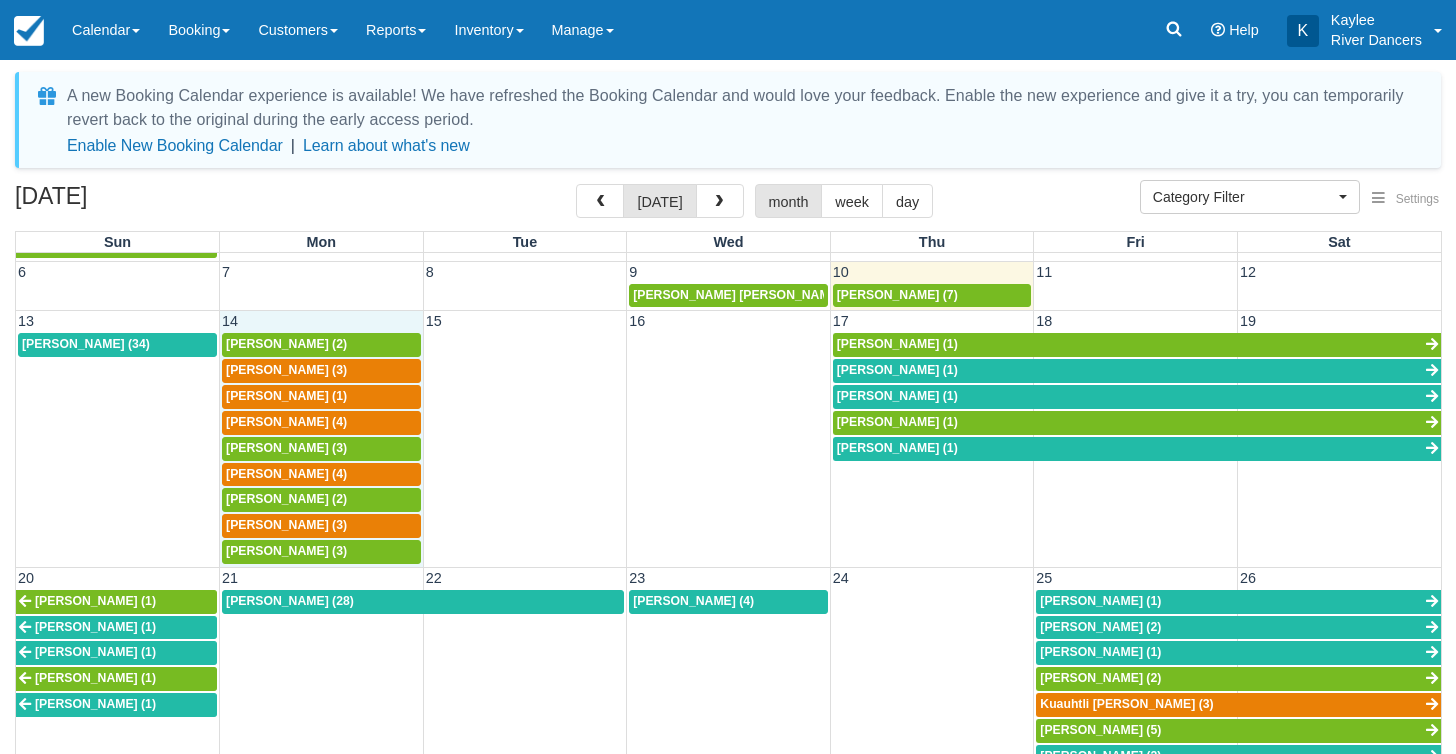 click on "14" at bounding box center [322, 321] 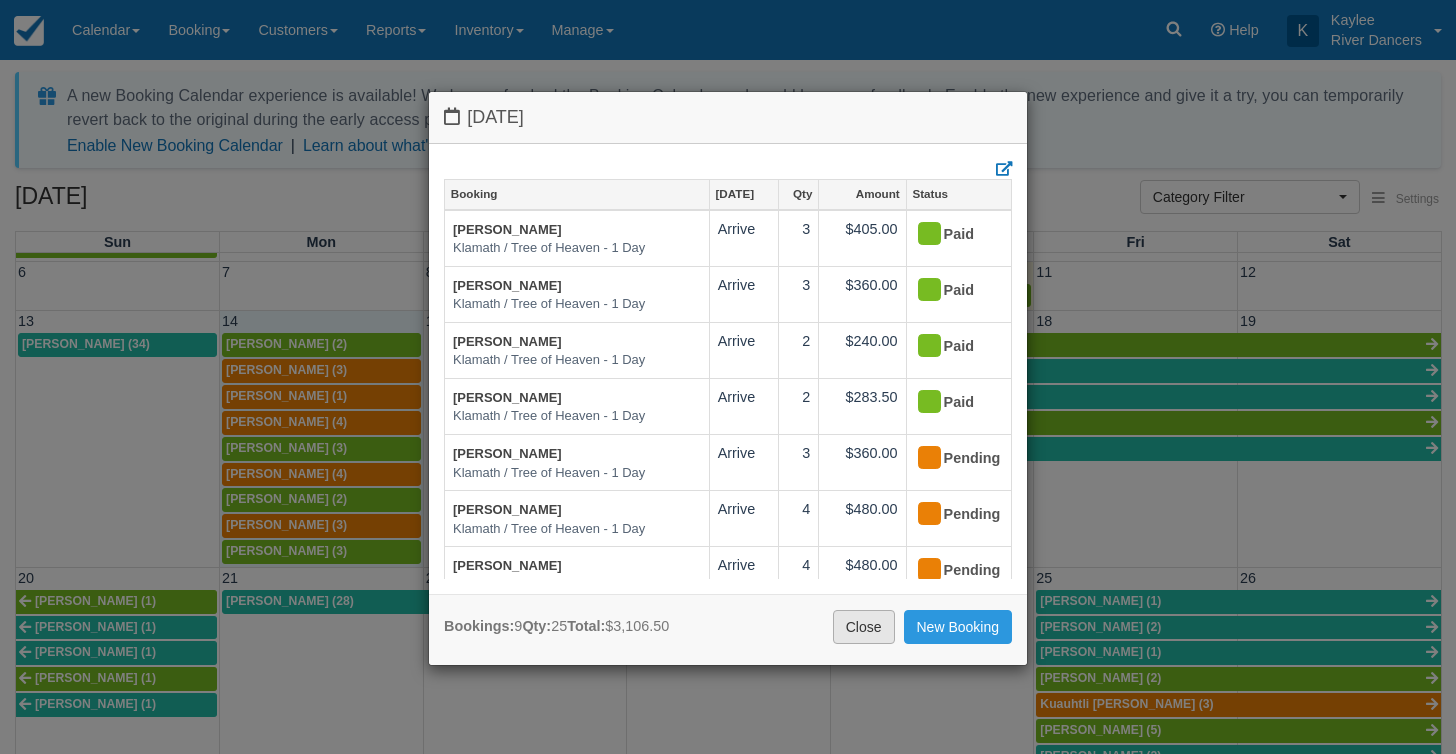 click on "Close" at bounding box center [864, 627] 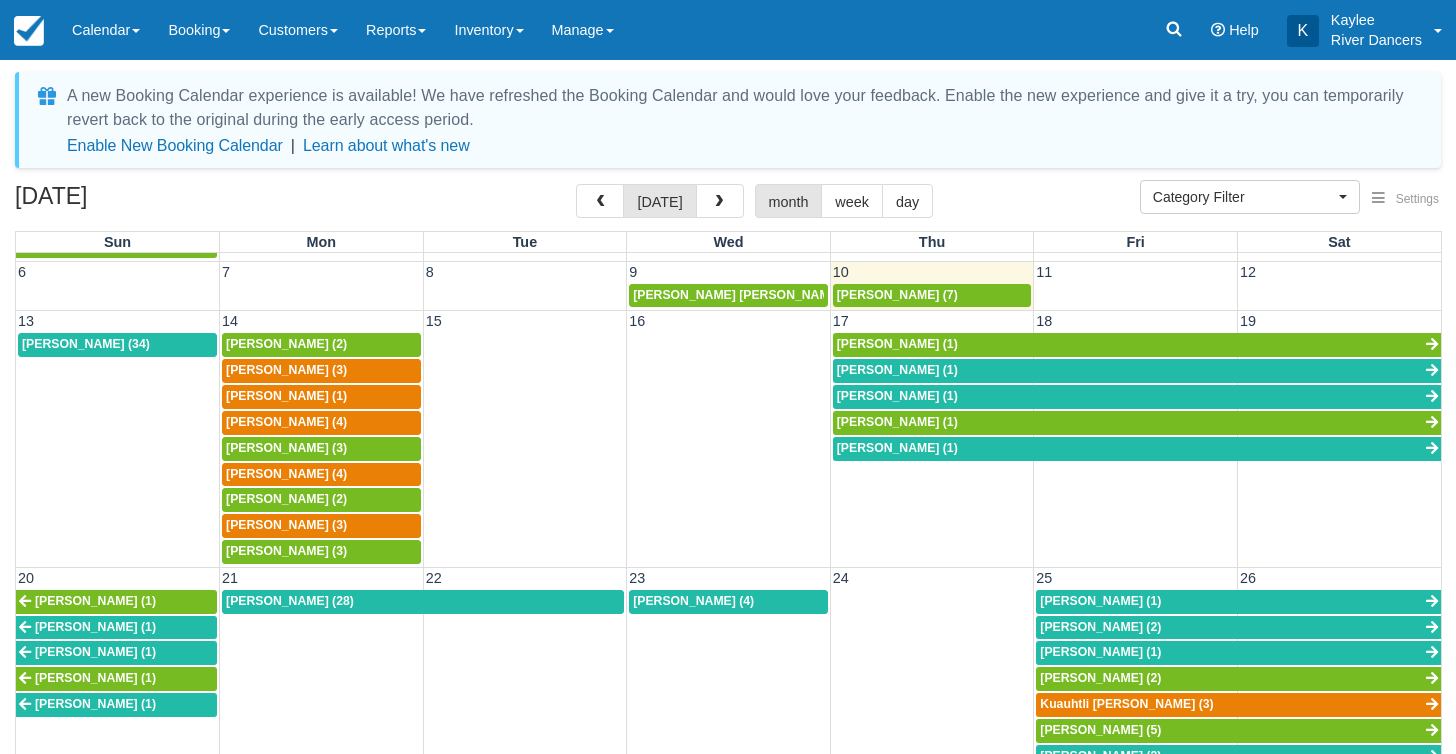 click on "14" at bounding box center (322, 321) 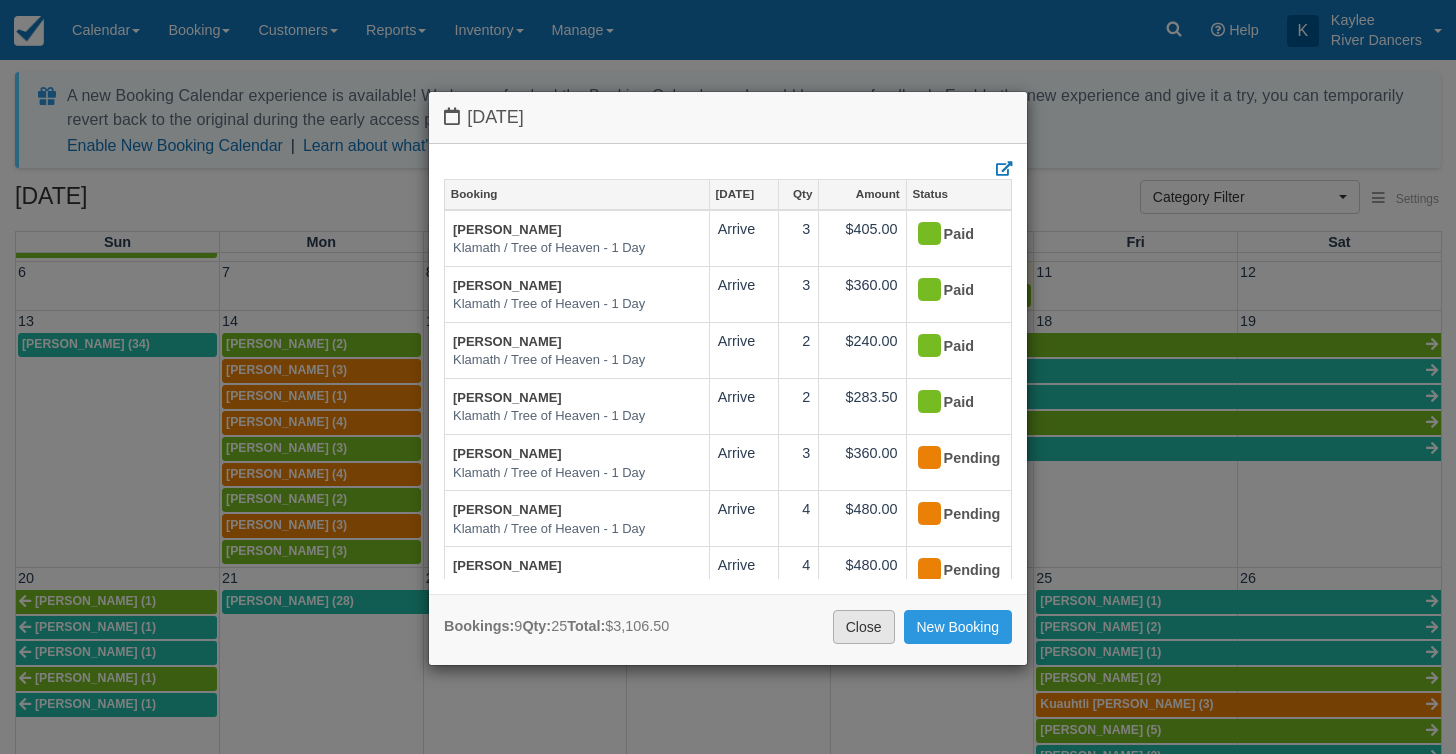click on "Close" at bounding box center [864, 627] 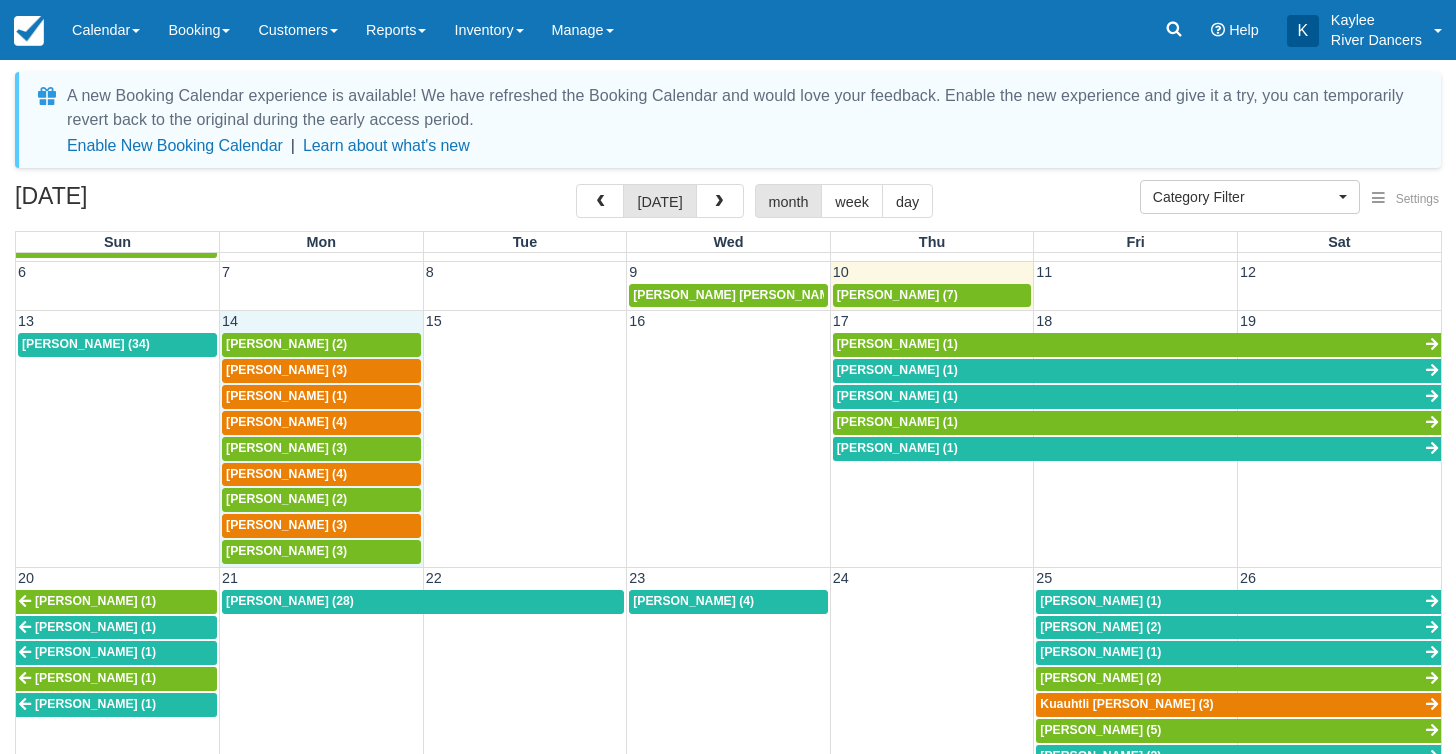 click on "14" at bounding box center [322, 321] 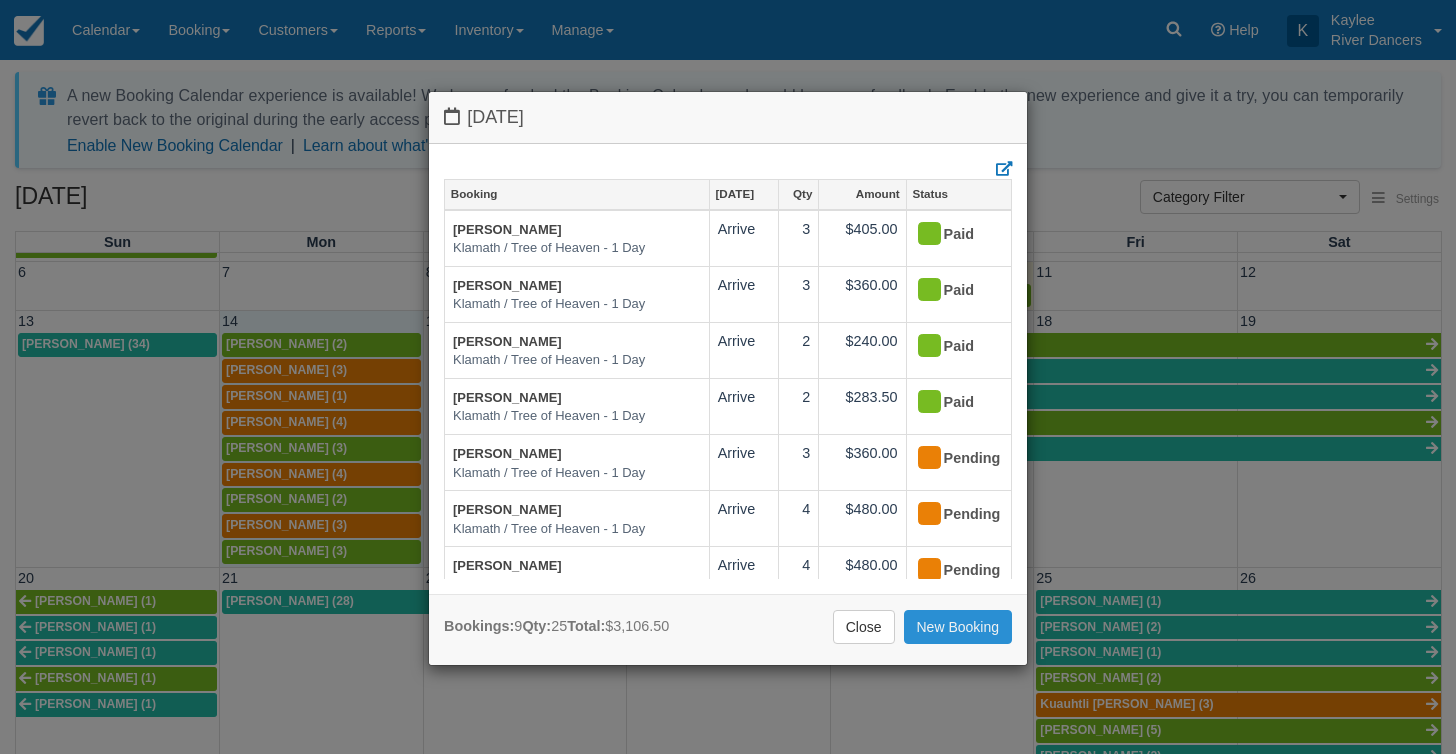 click on "New Booking" at bounding box center [958, 627] 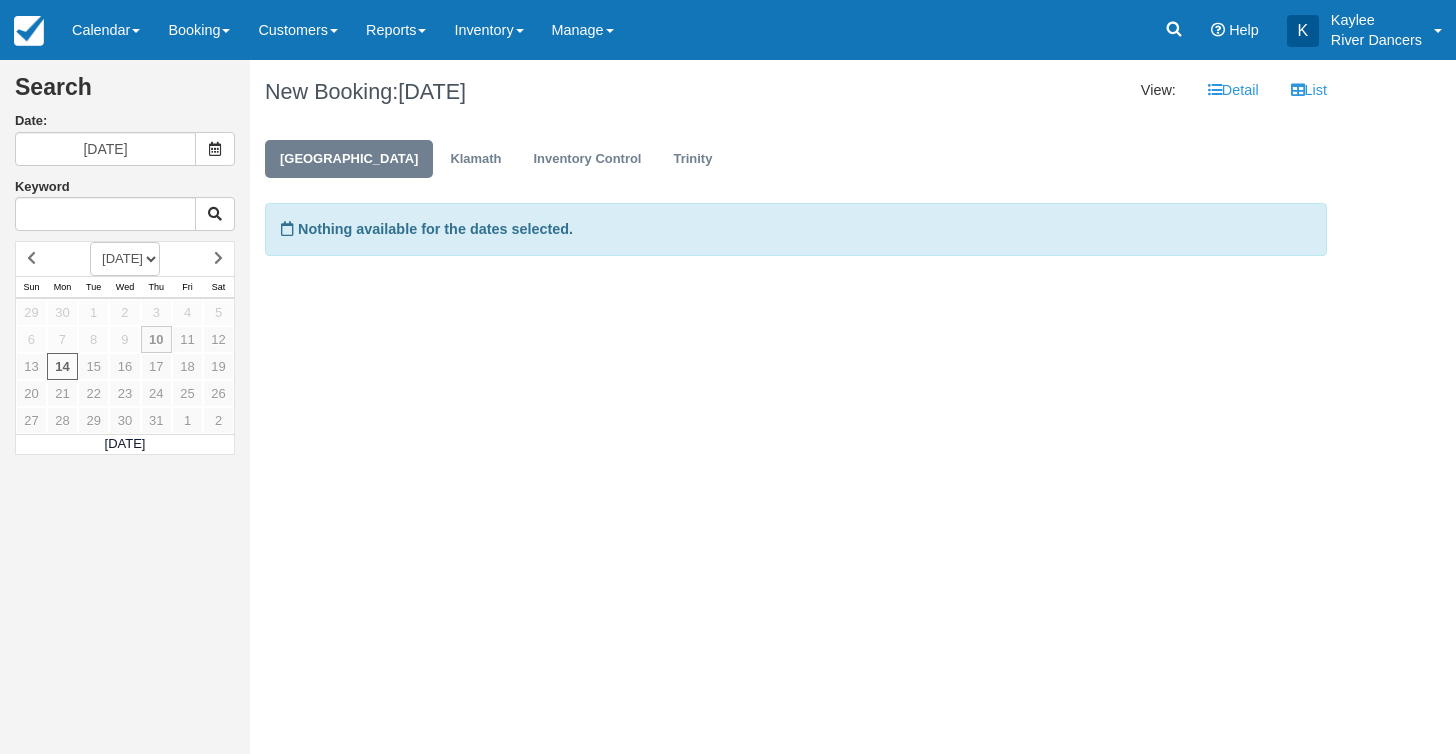 scroll, scrollTop: 0, scrollLeft: 0, axis: both 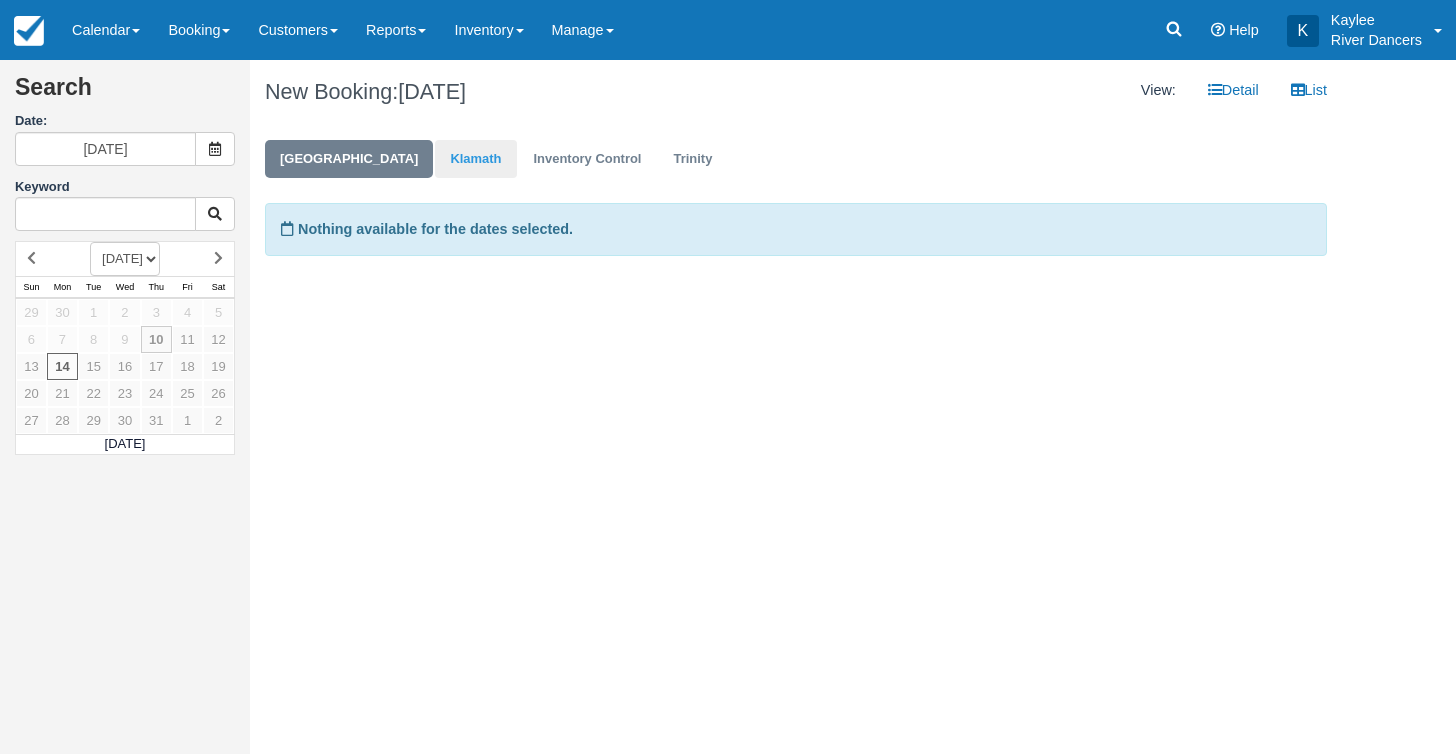 click on "Klamath" at bounding box center [475, 159] 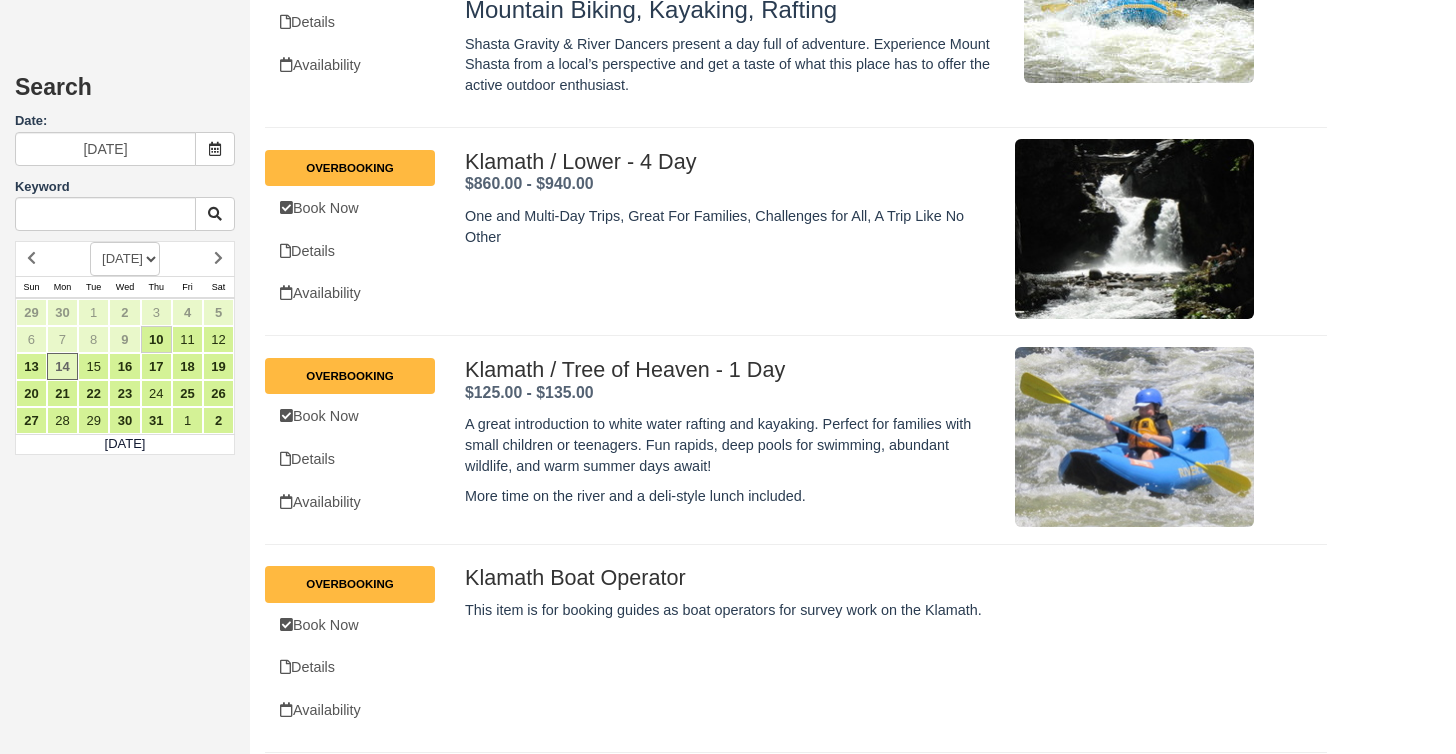scroll, scrollTop: 1554, scrollLeft: 0, axis: vertical 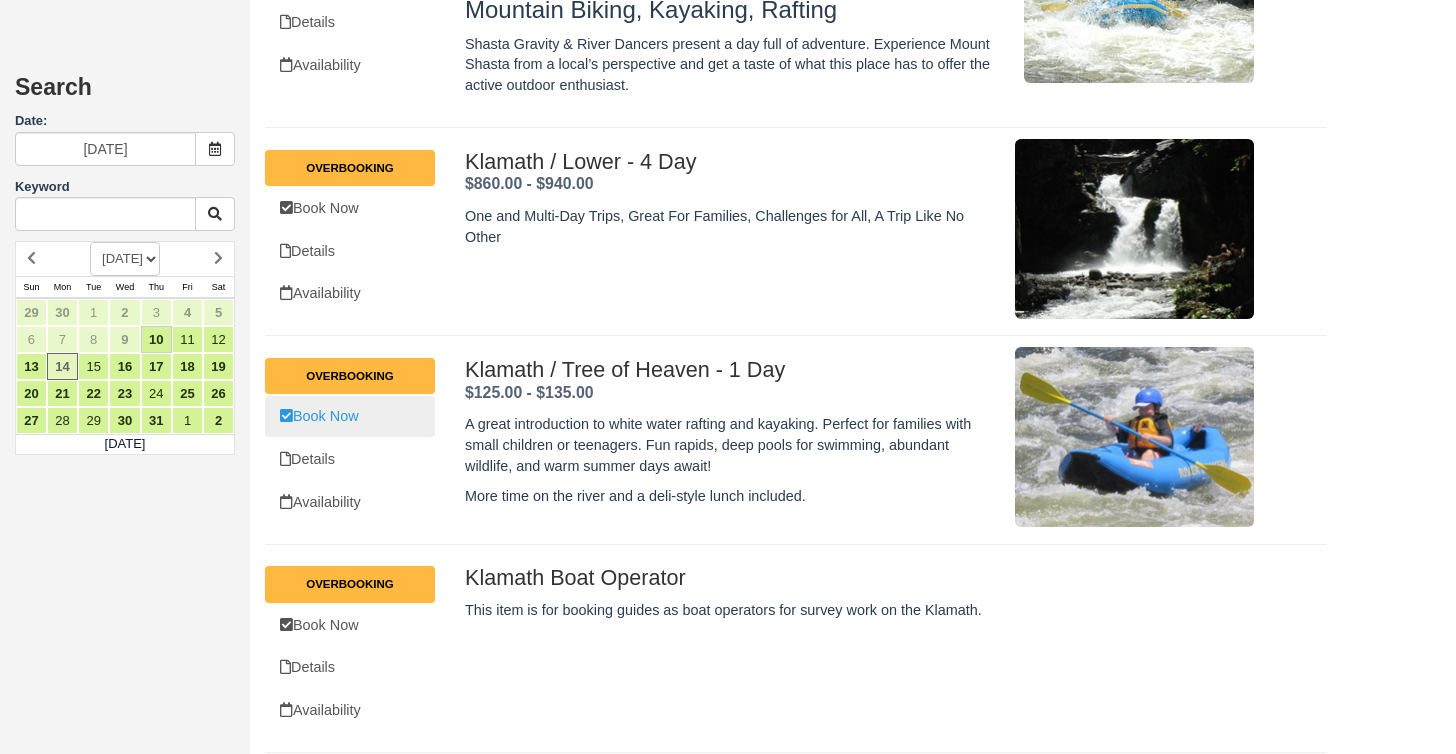click on "Book Now" at bounding box center [350, 416] 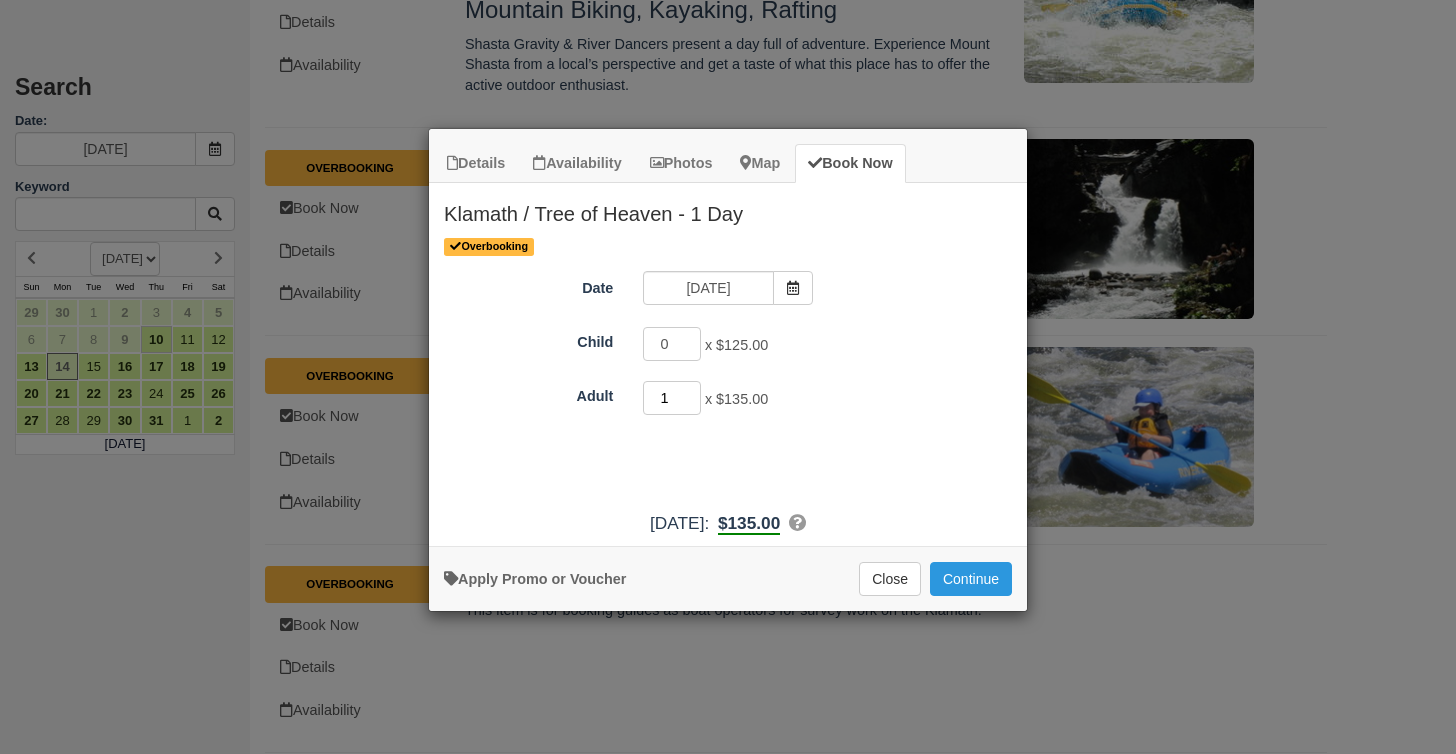 type on "2" 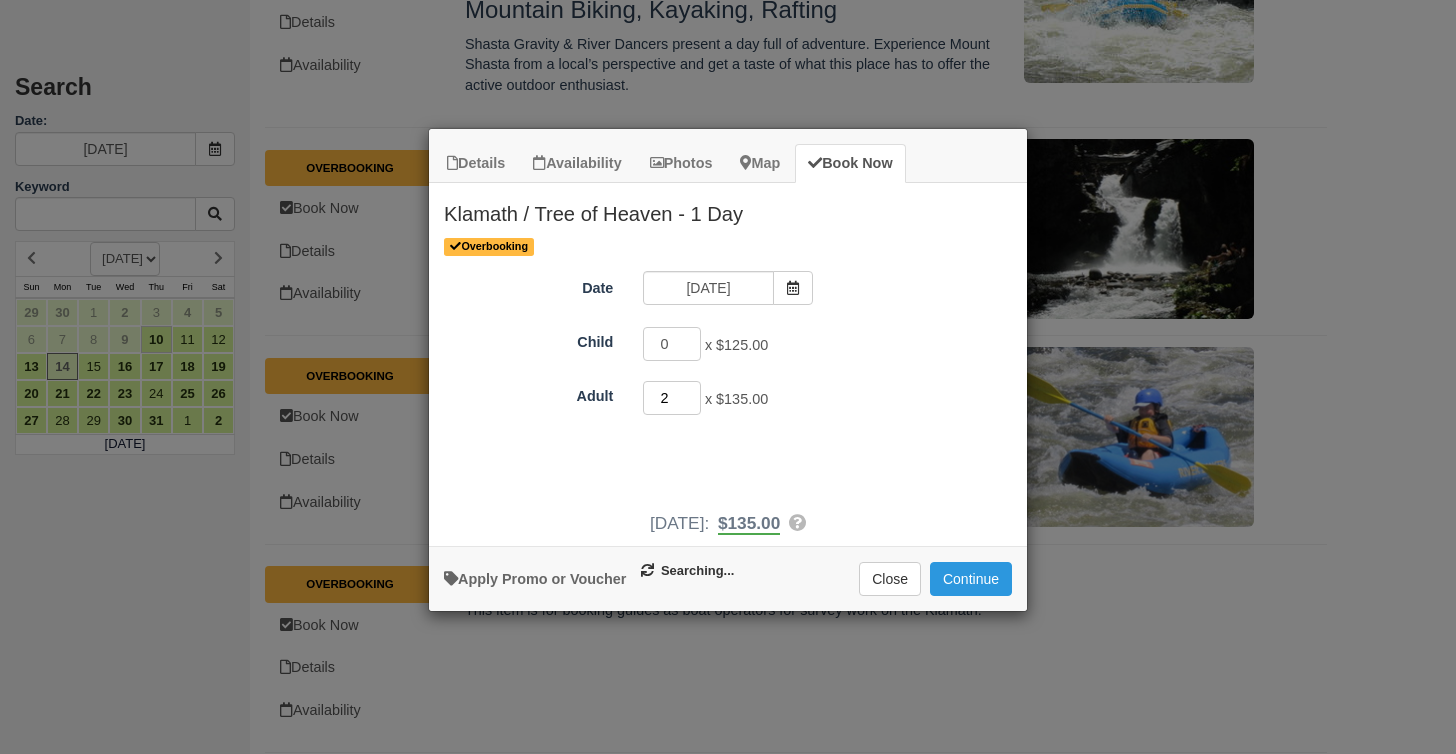 click on "2" at bounding box center [672, 398] 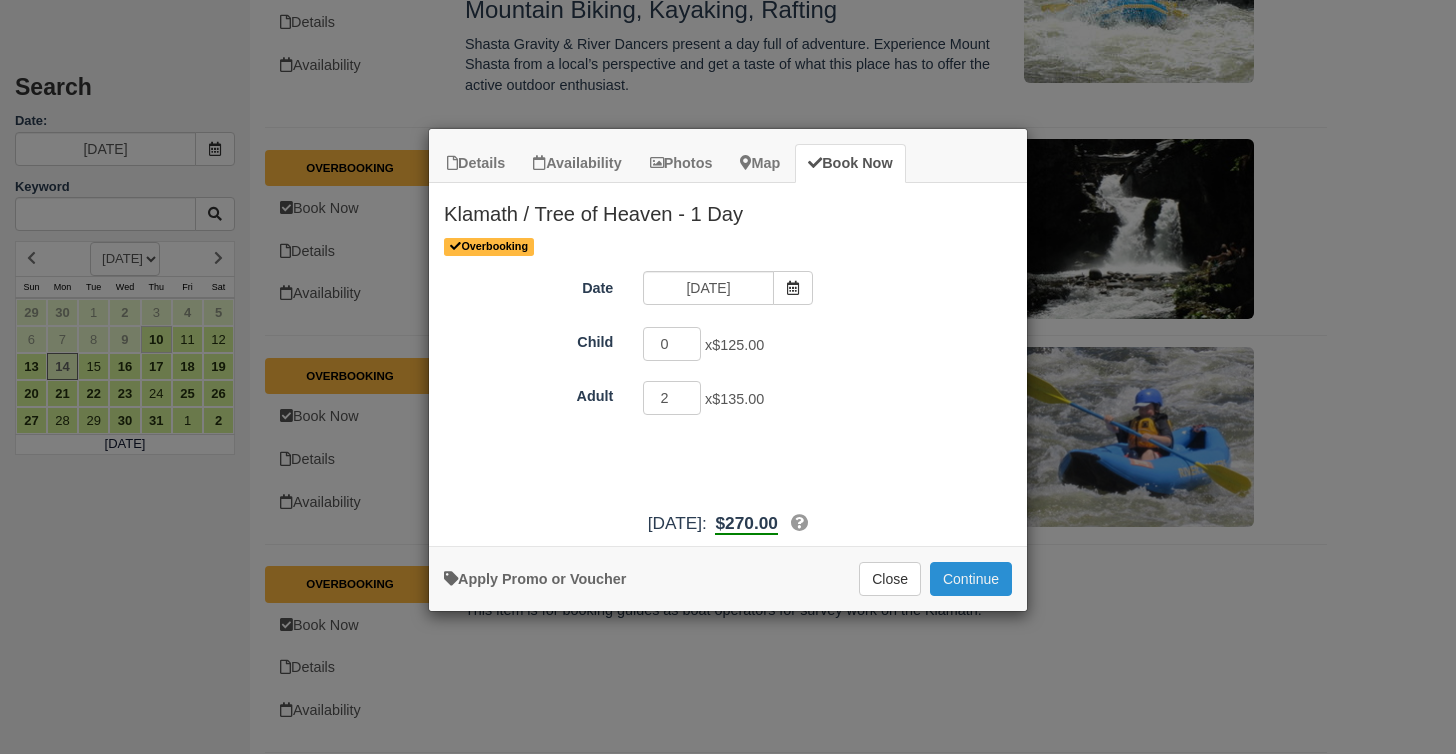 click on "Continue" at bounding box center (971, 579) 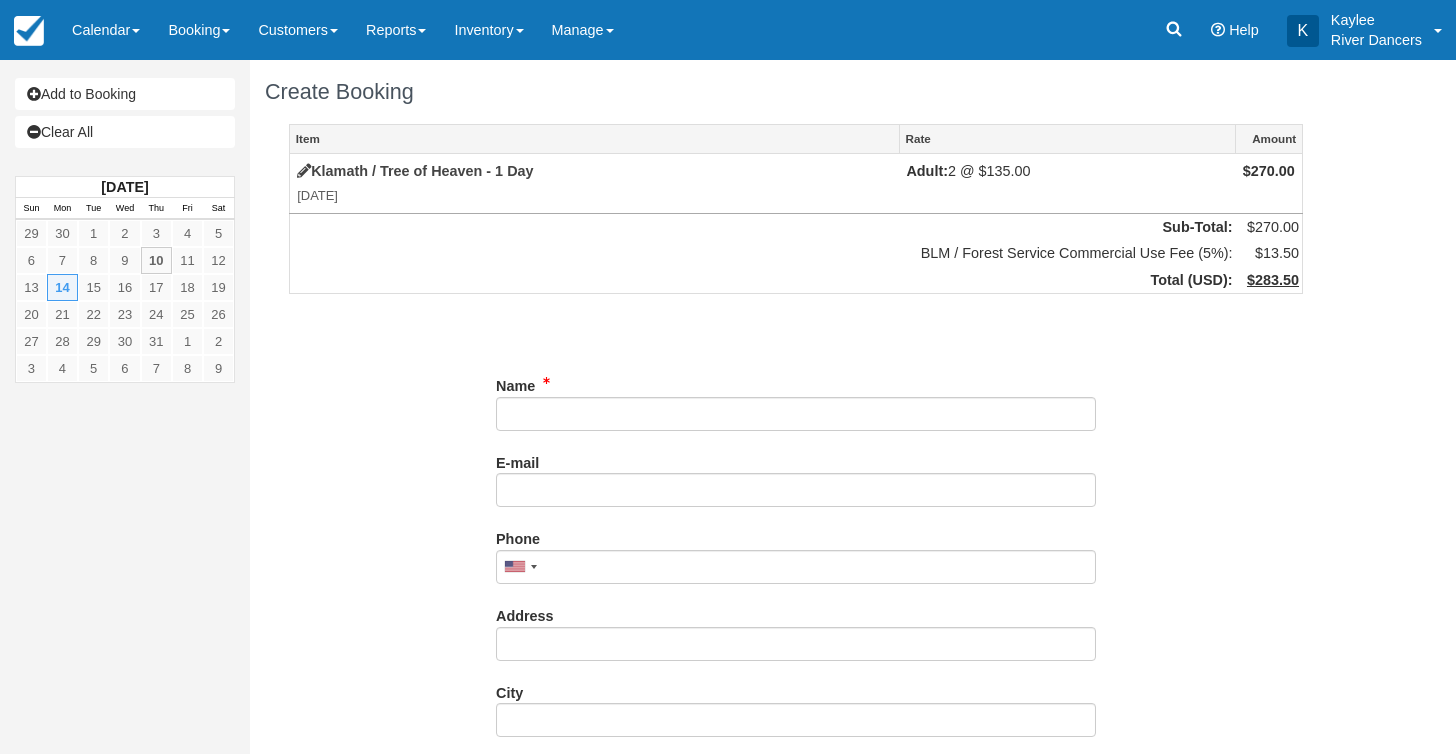 scroll, scrollTop: 0, scrollLeft: 0, axis: both 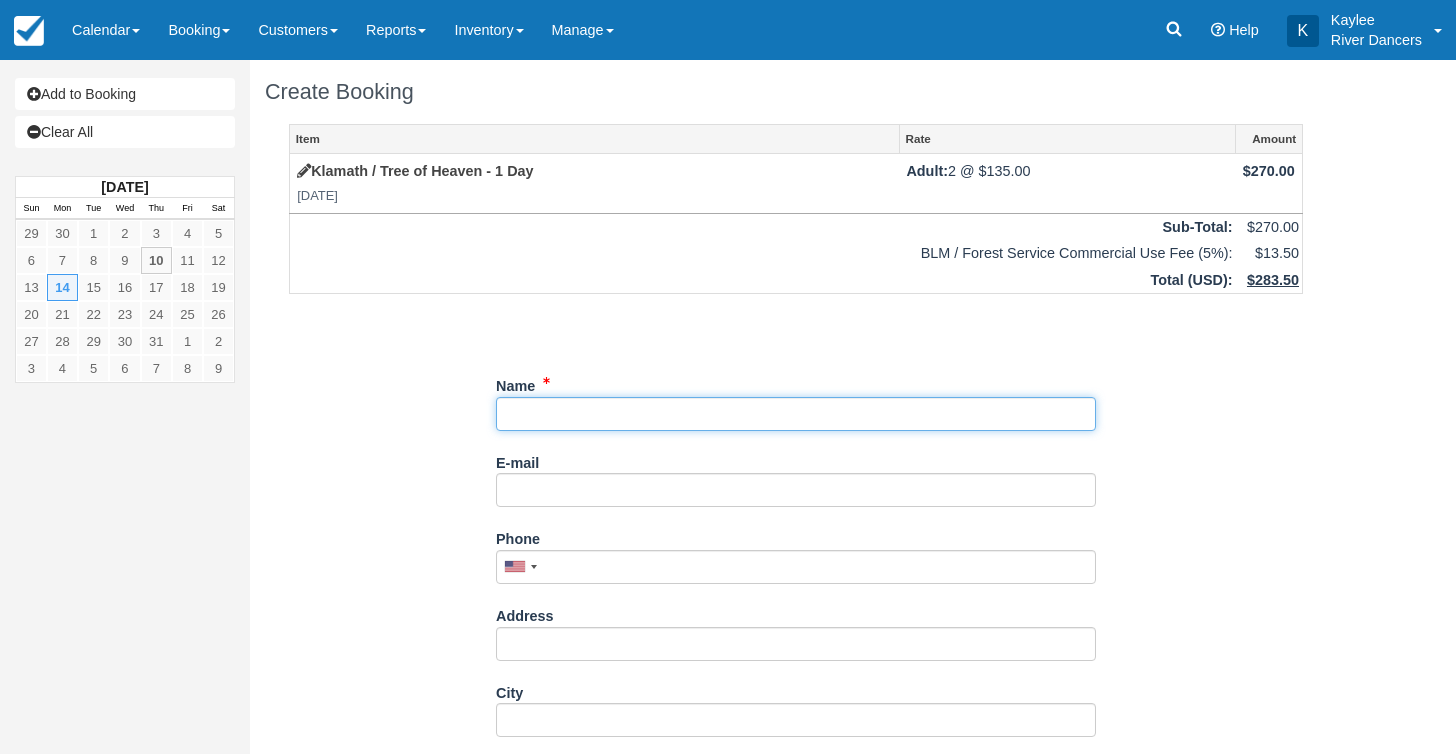 click on "Name" at bounding box center [796, 414] 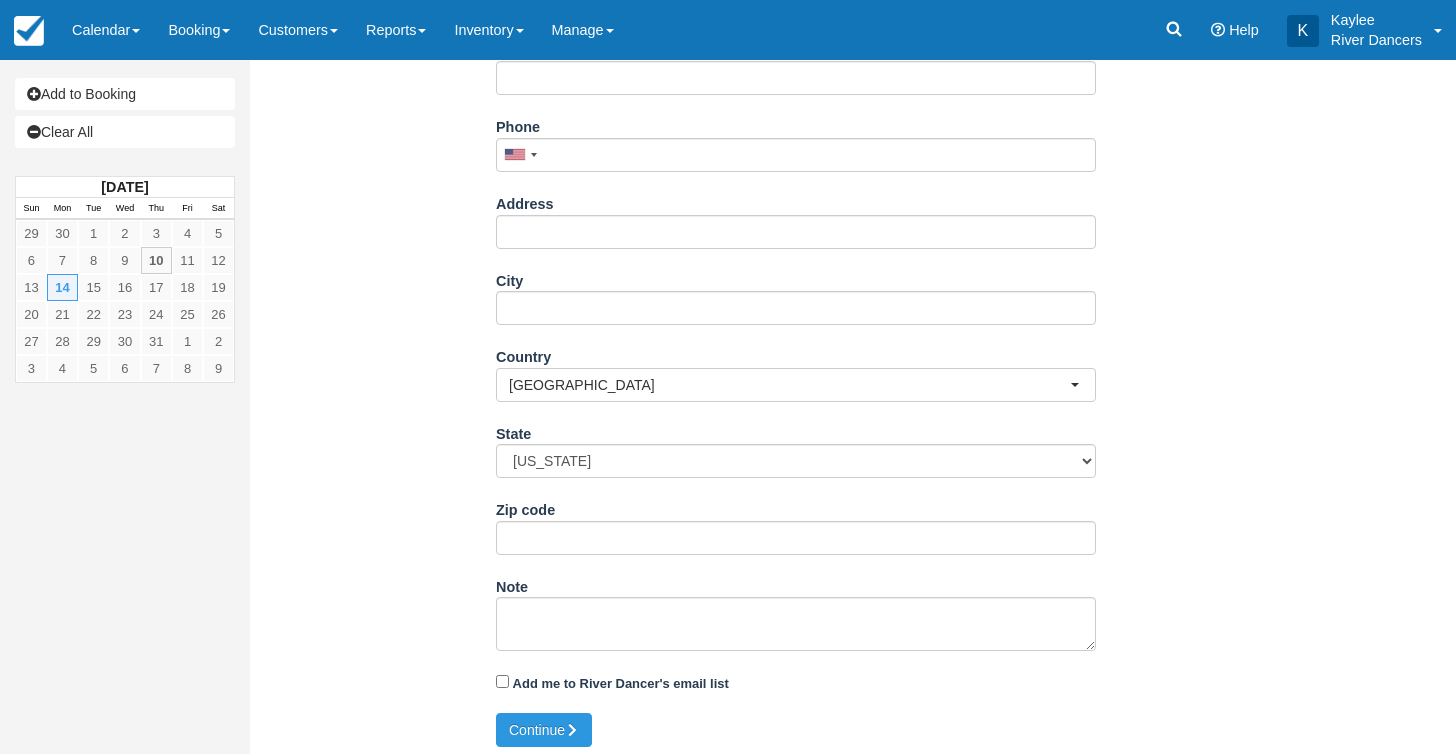 scroll, scrollTop: 411, scrollLeft: 0, axis: vertical 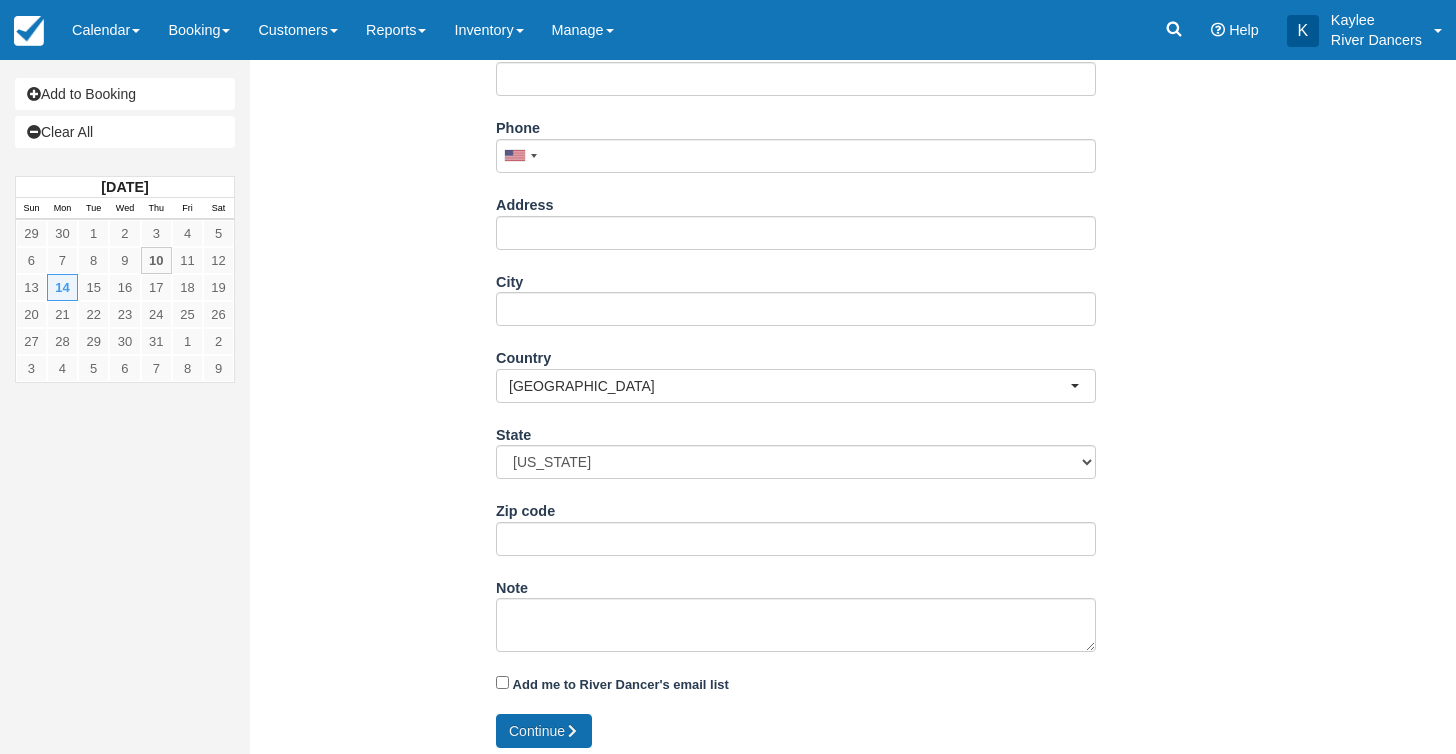 type on "[PERSON_NAME]" 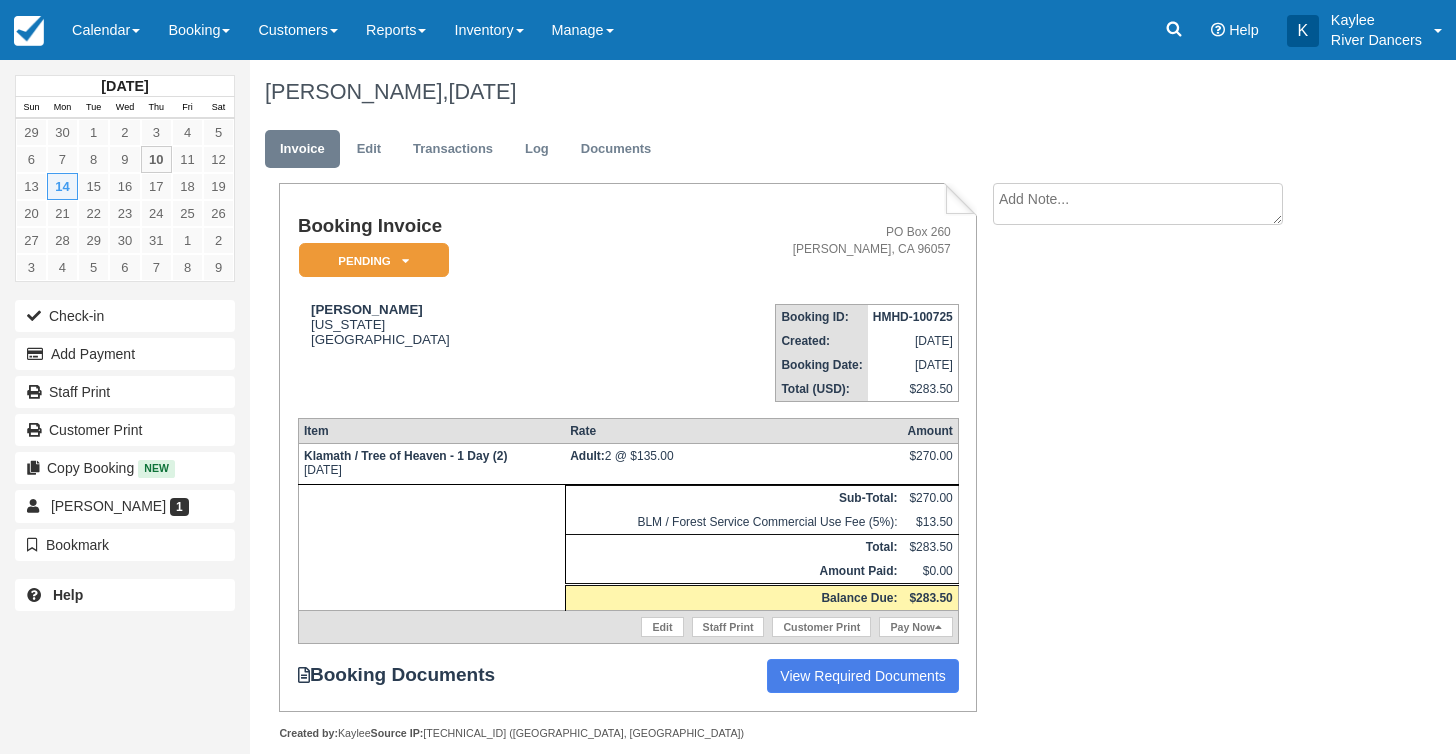 scroll, scrollTop: 0, scrollLeft: 0, axis: both 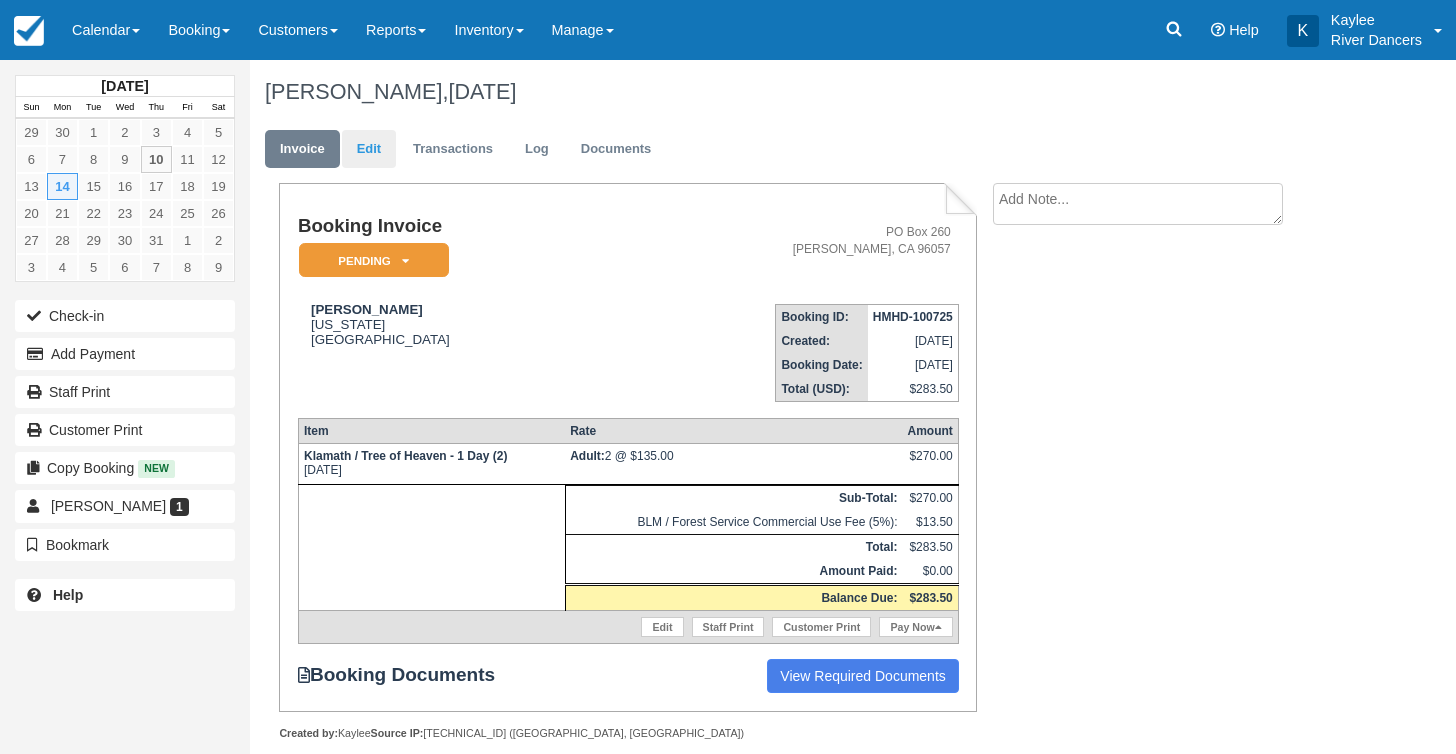 click on "Edit" at bounding box center (369, 149) 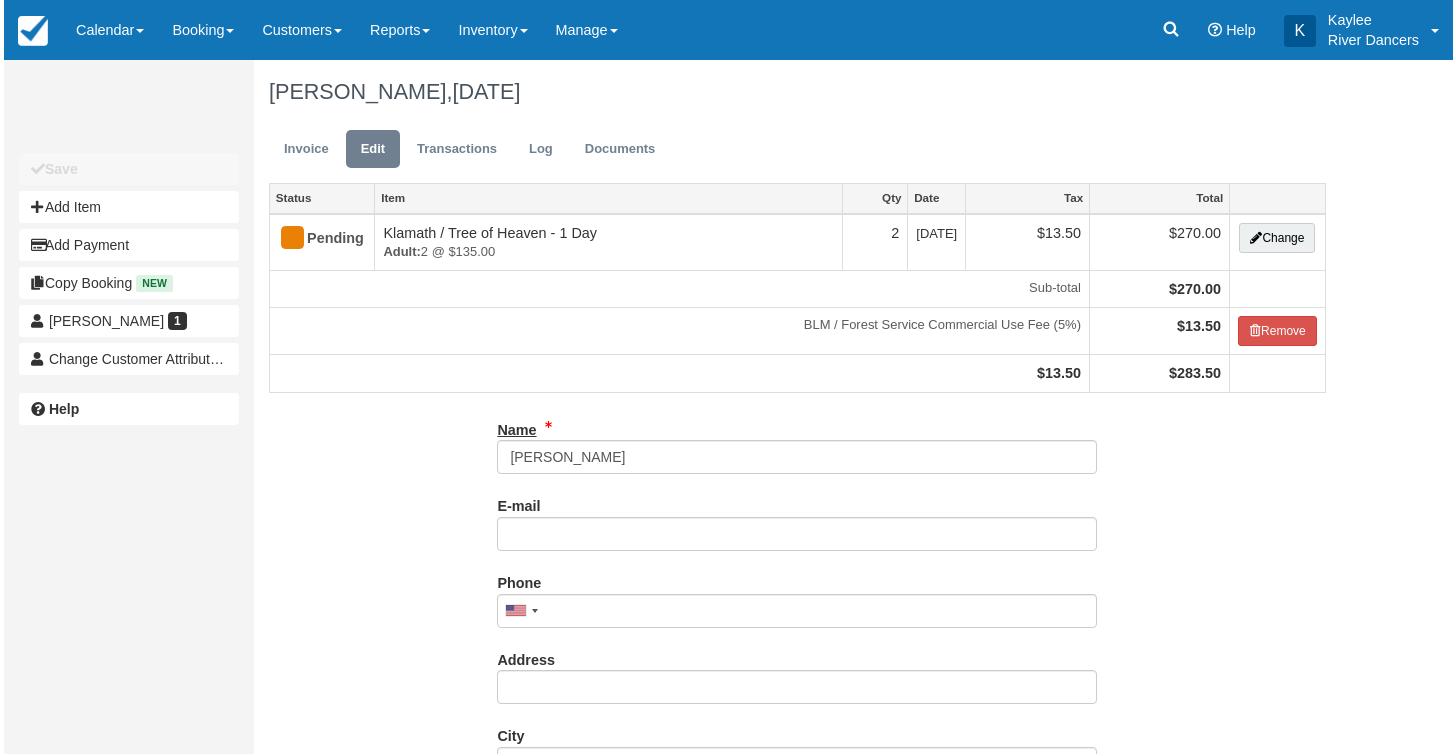 scroll, scrollTop: 0, scrollLeft: 0, axis: both 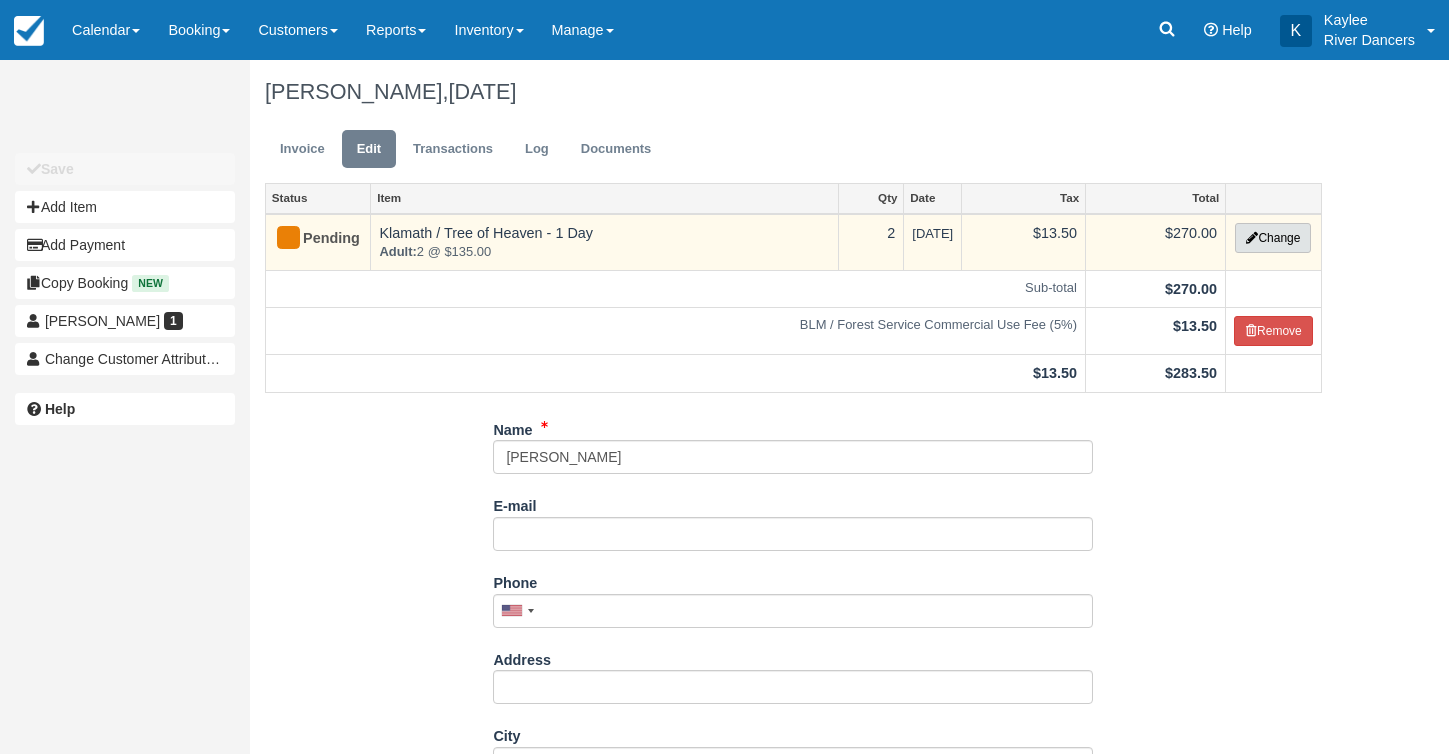 click on "Change" at bounding box center (1273, 238) 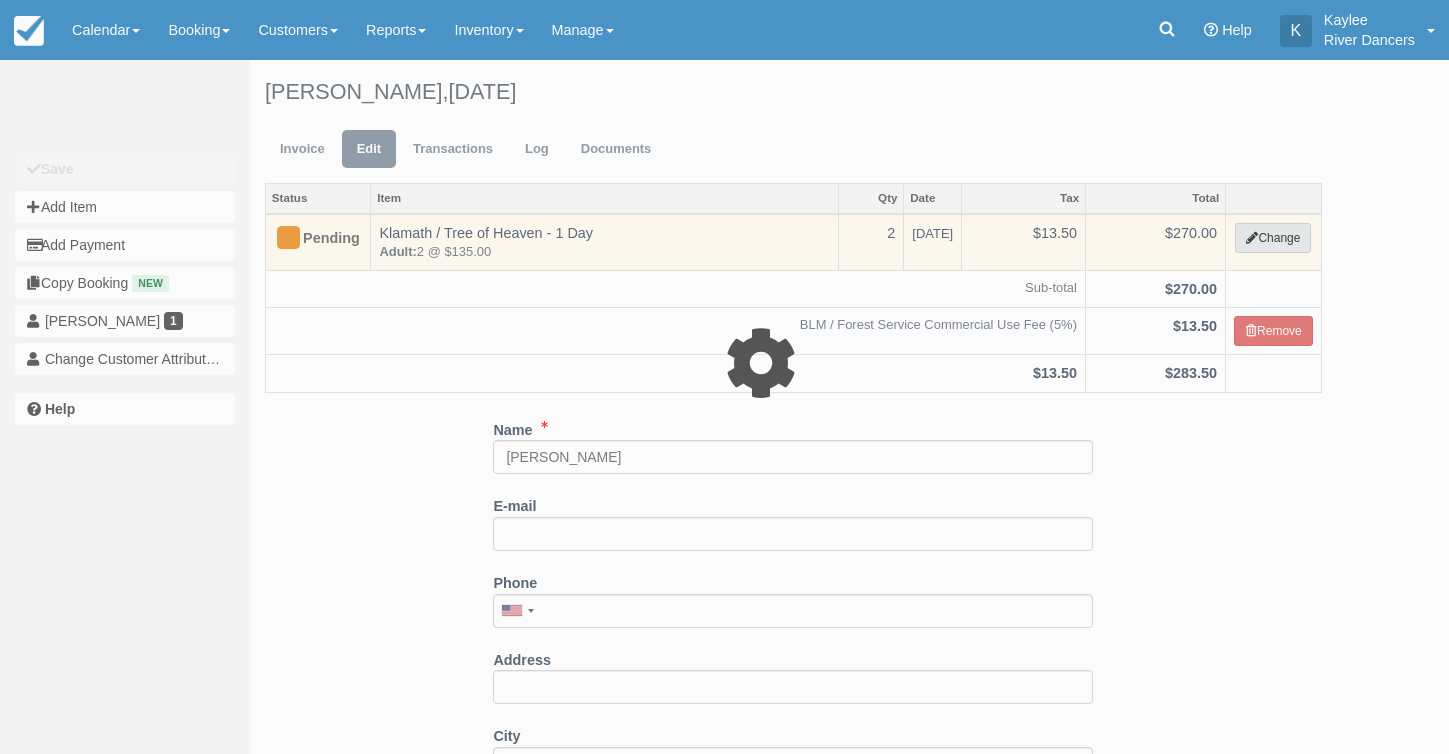 select on "4" 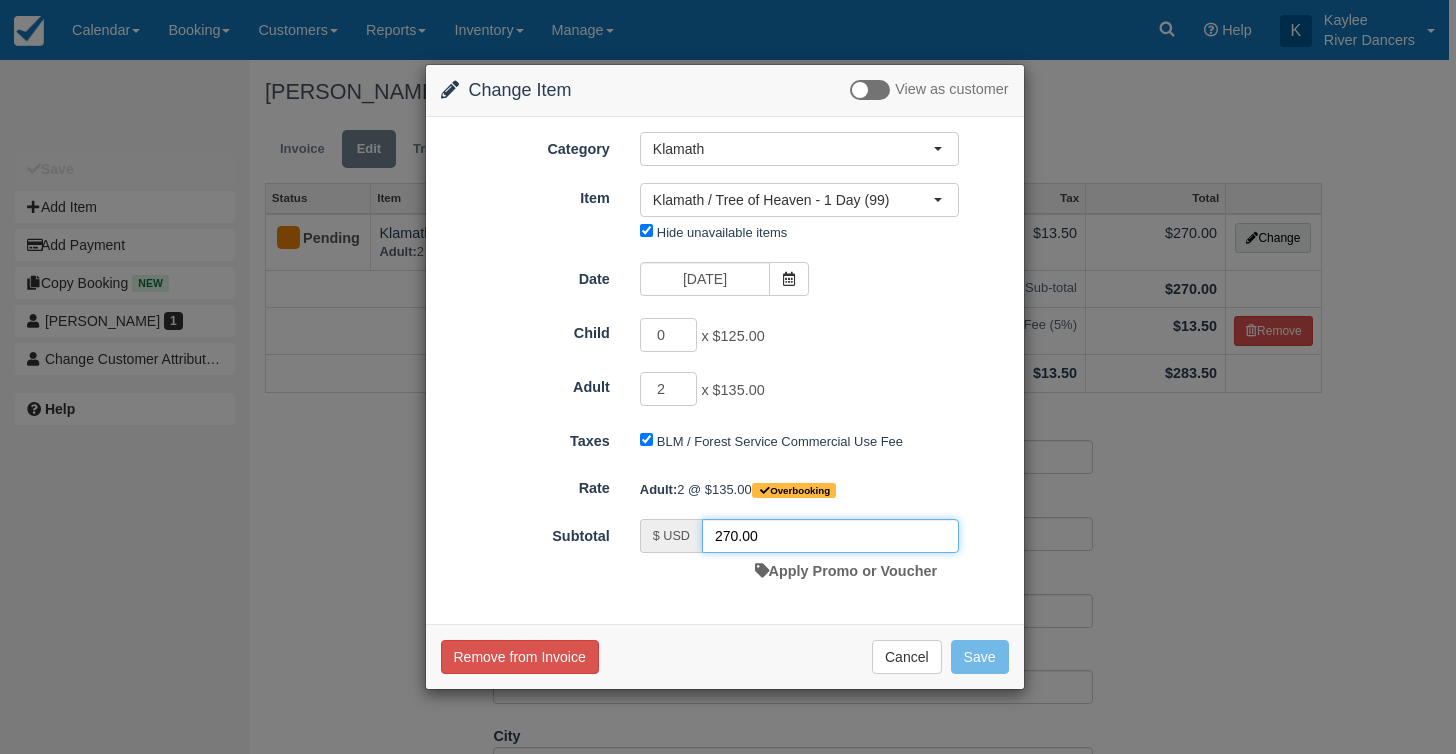 drag, startPoint x: 790, startPoint y: 534, endPoint x: 687, endPoint y: 531, distance: 103.04368 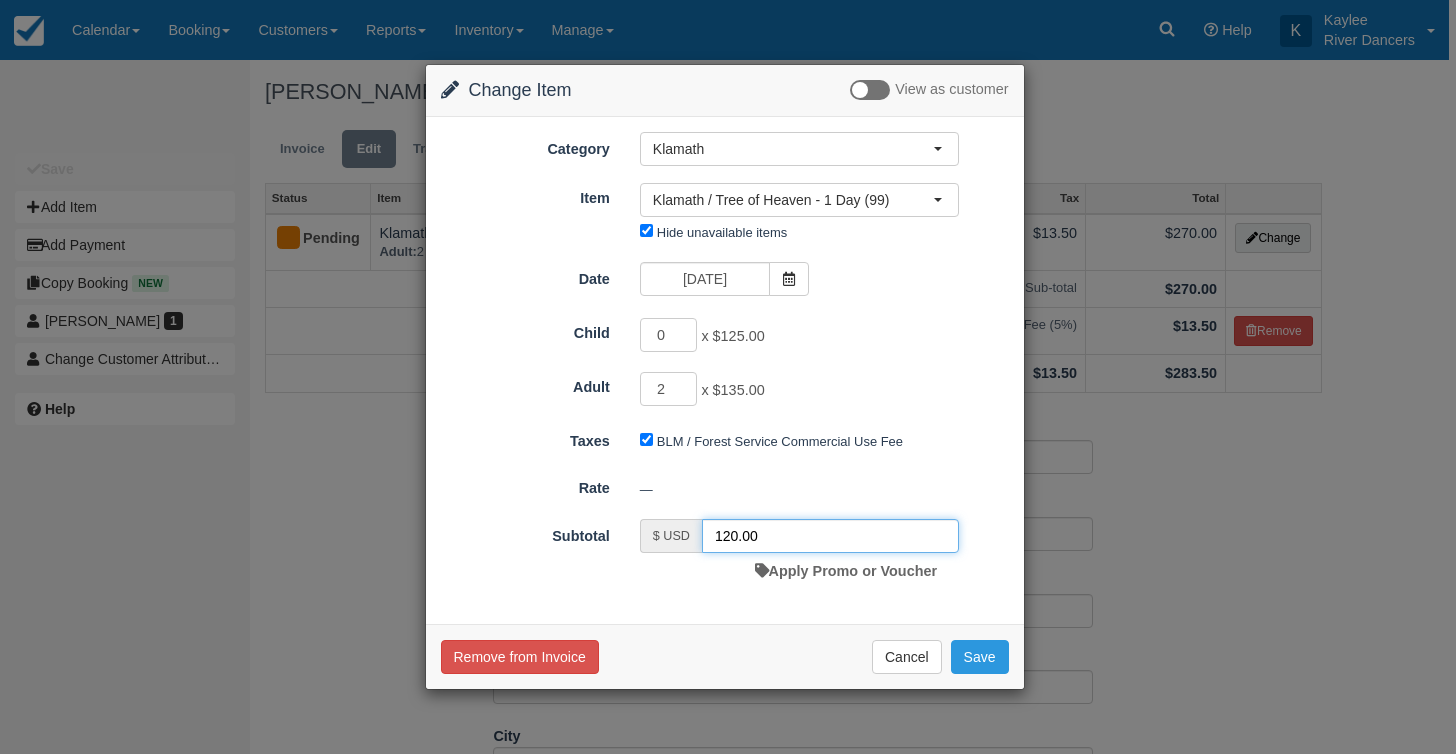 type on "120.00" 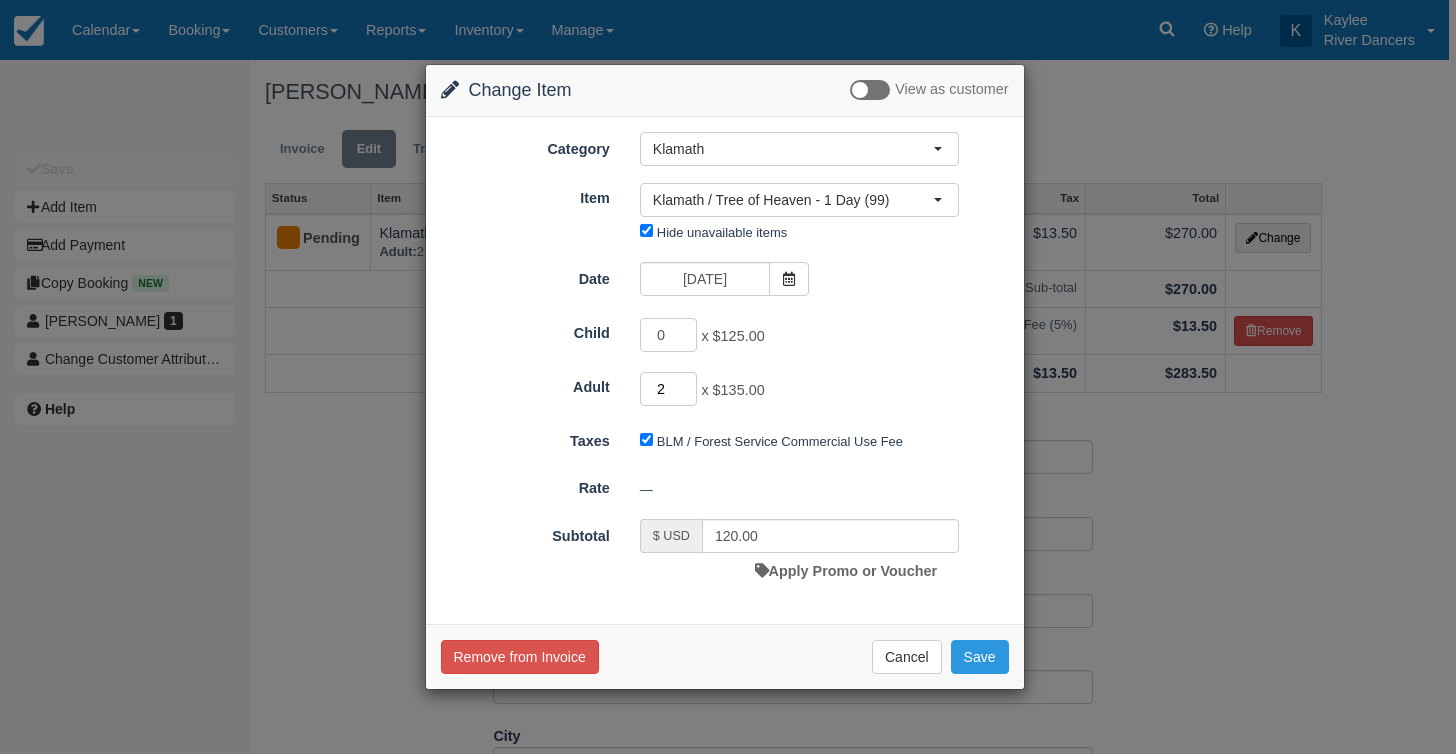 type on "1" 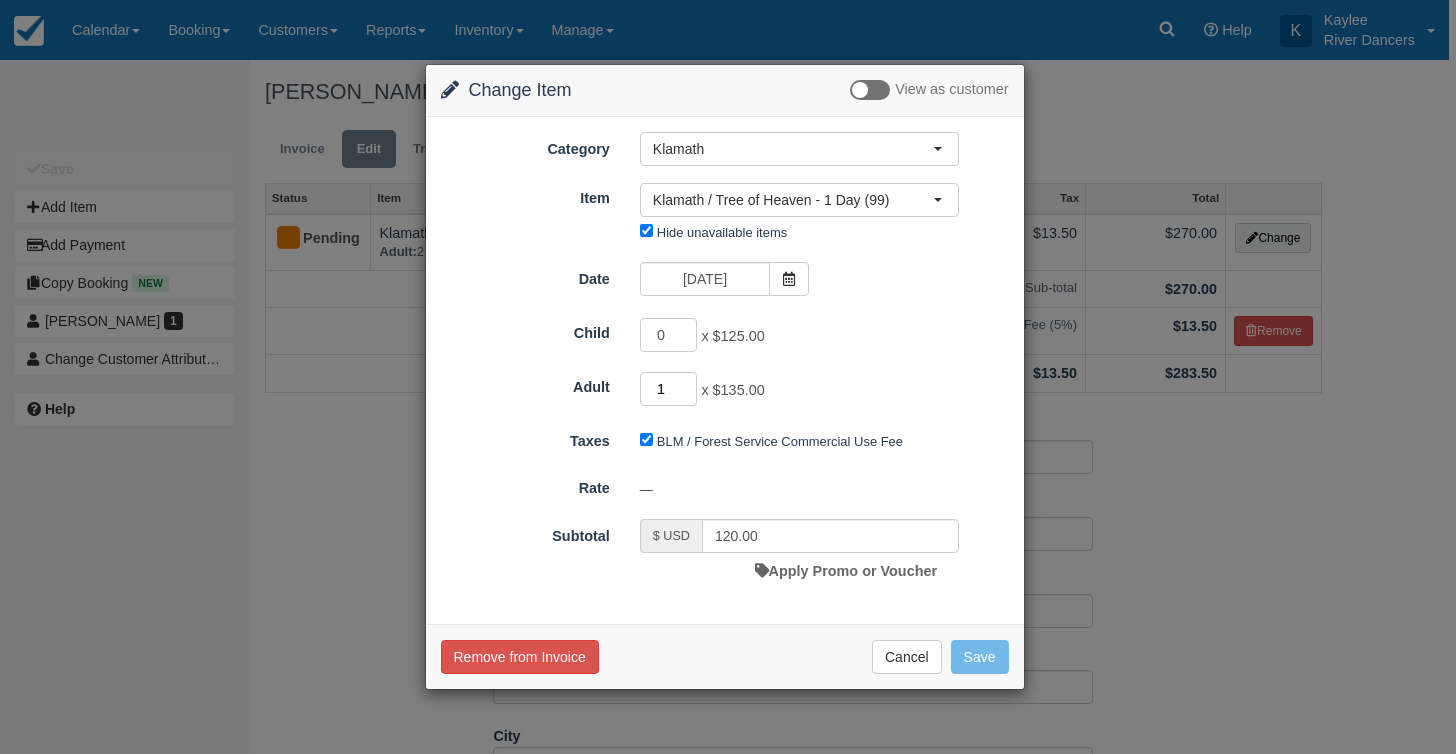 click on "1" at bounding box center [669, 389] 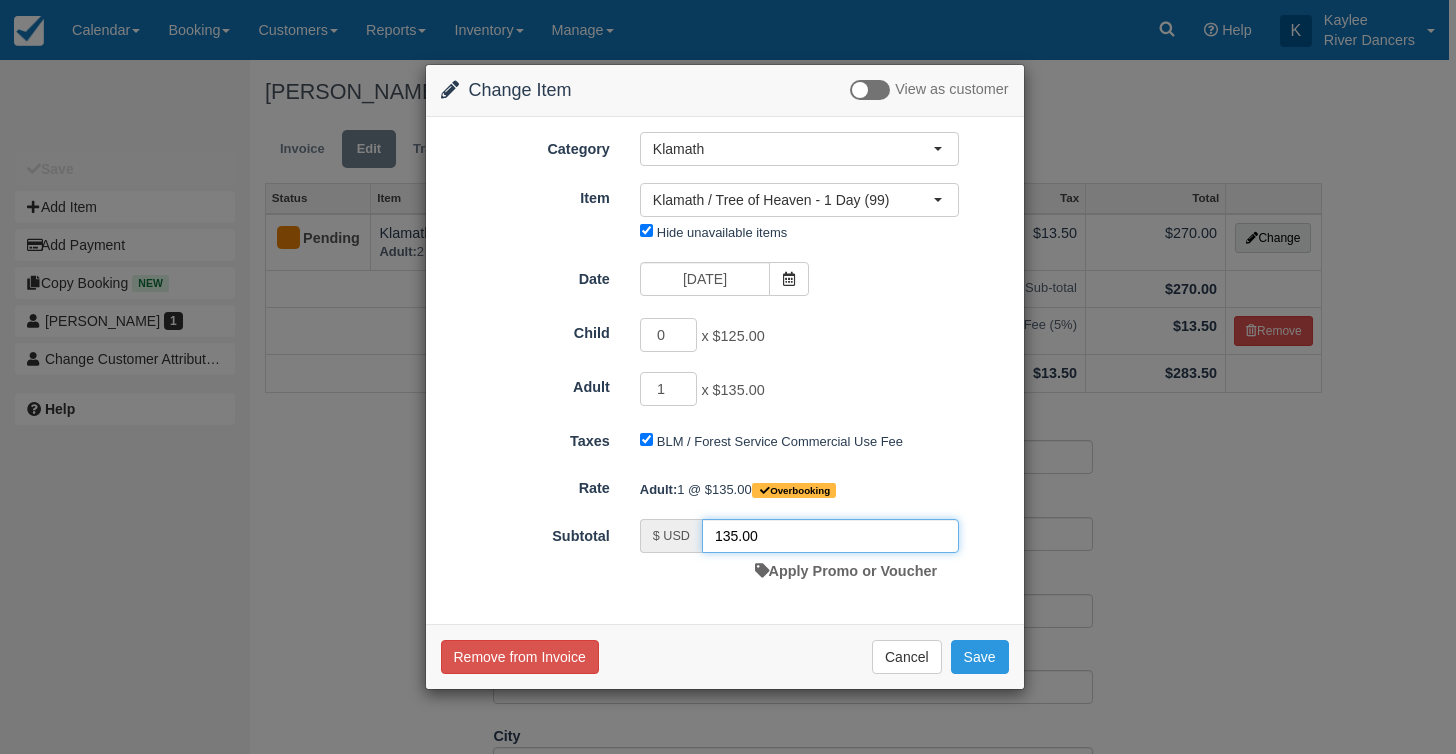 click on "135.00" at bounding box center [830, 536] 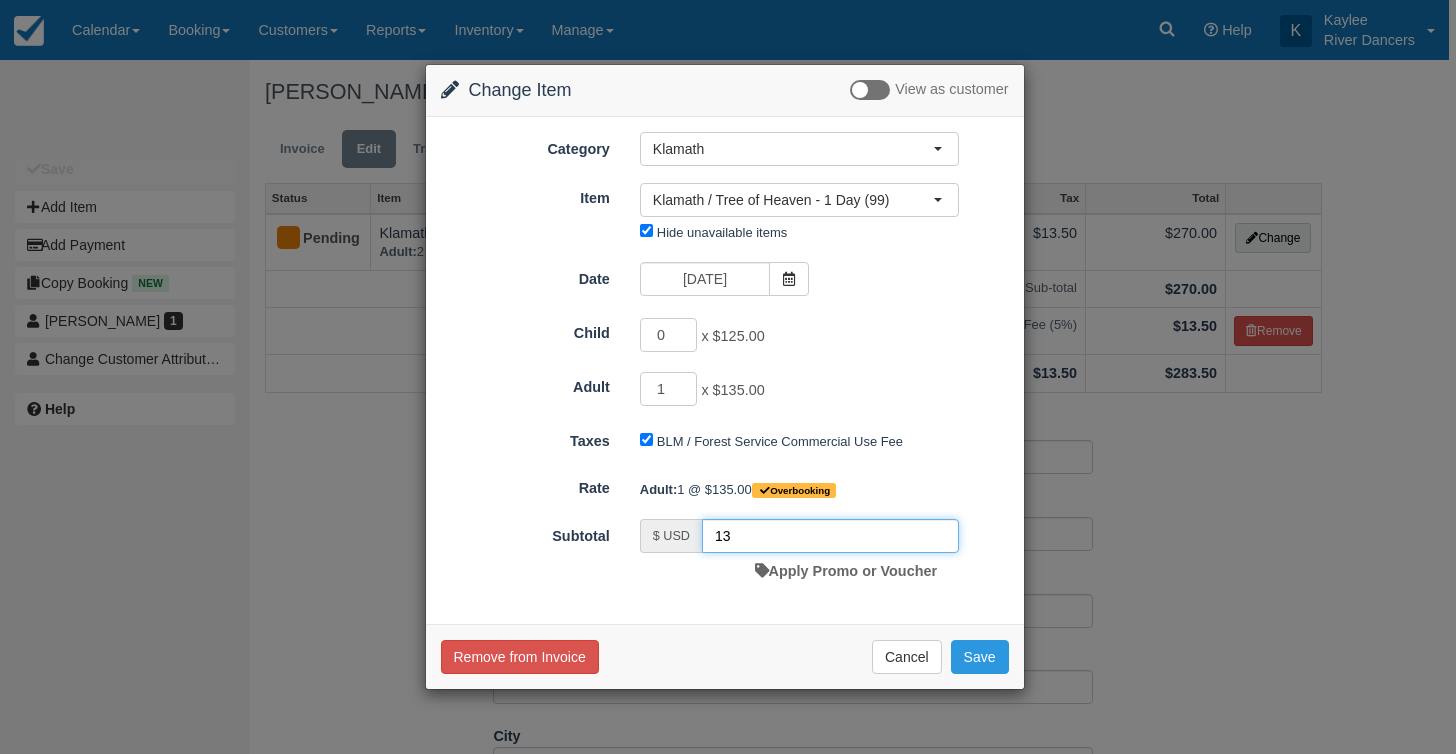 type on "1" 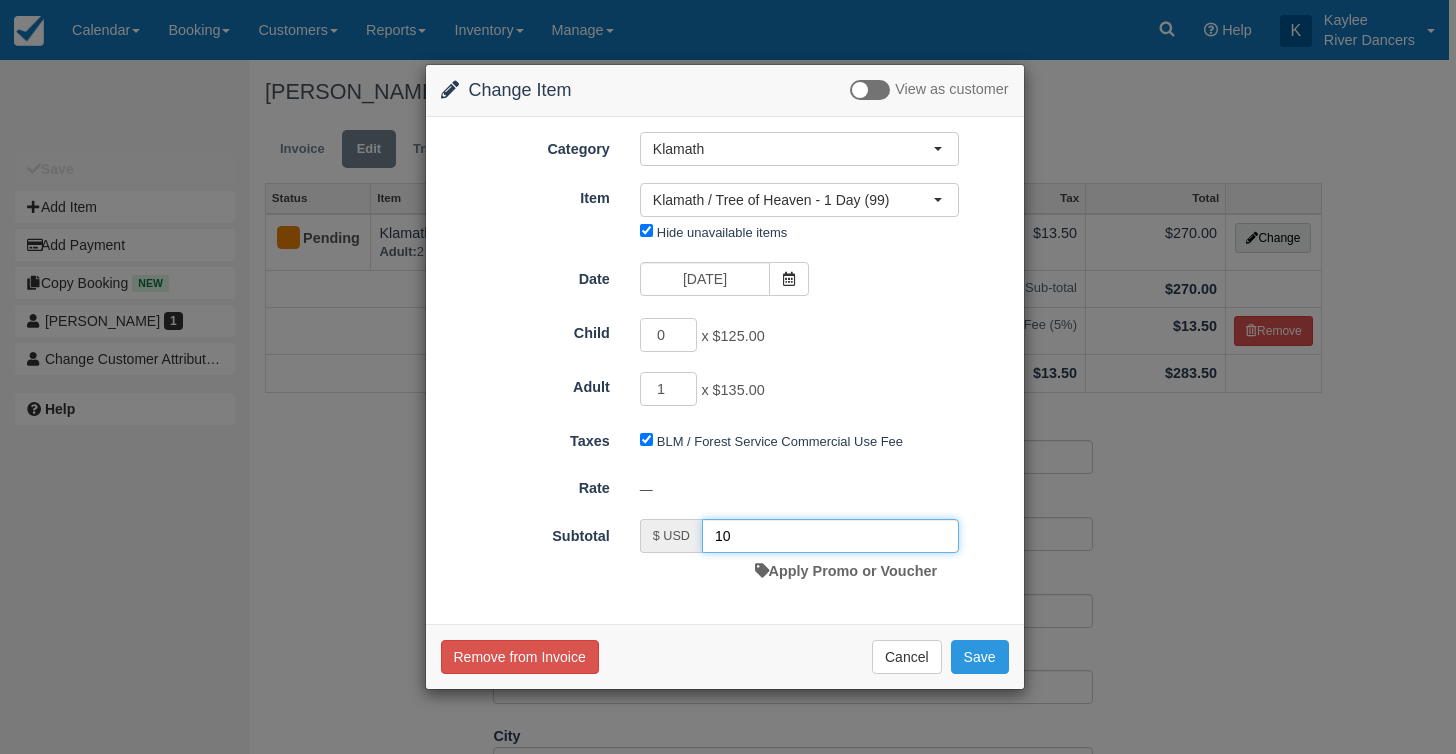 type on "1" 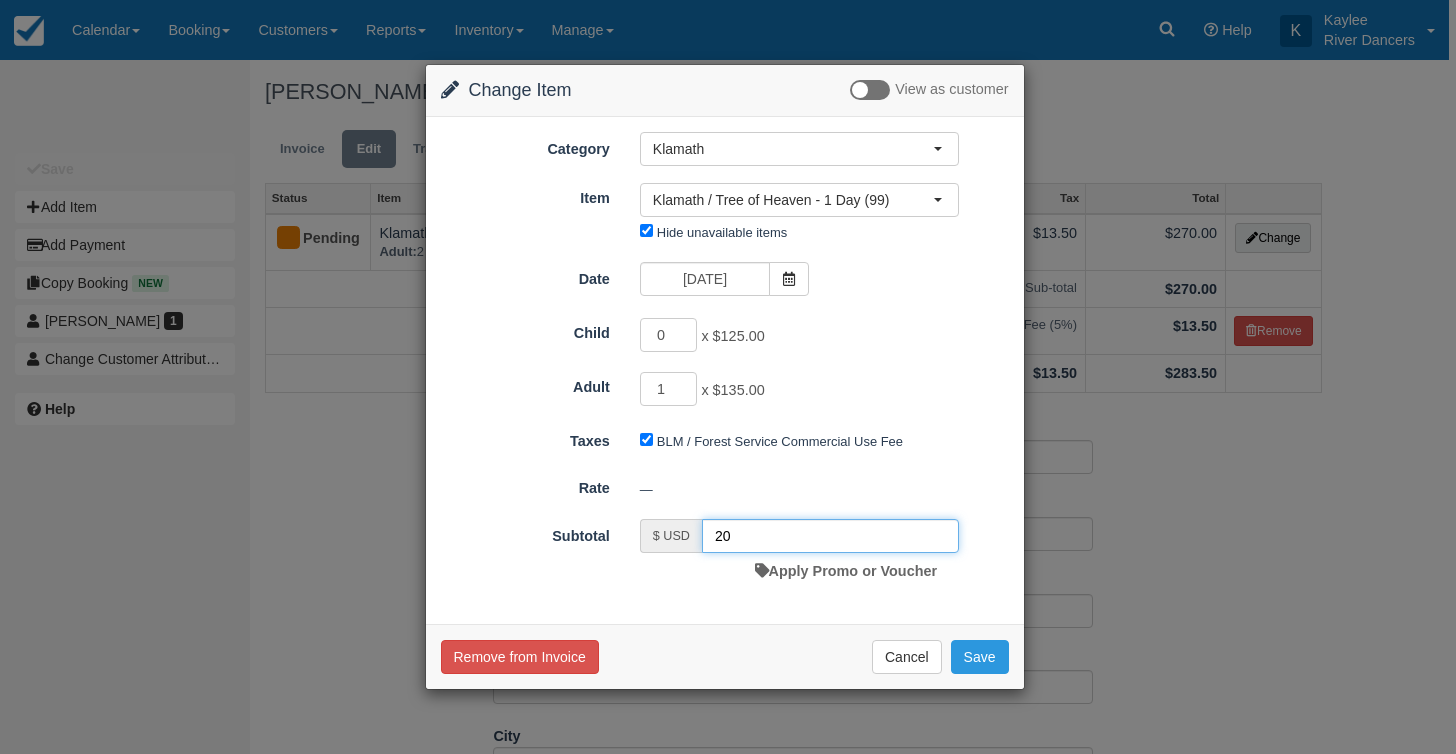 type on "2" 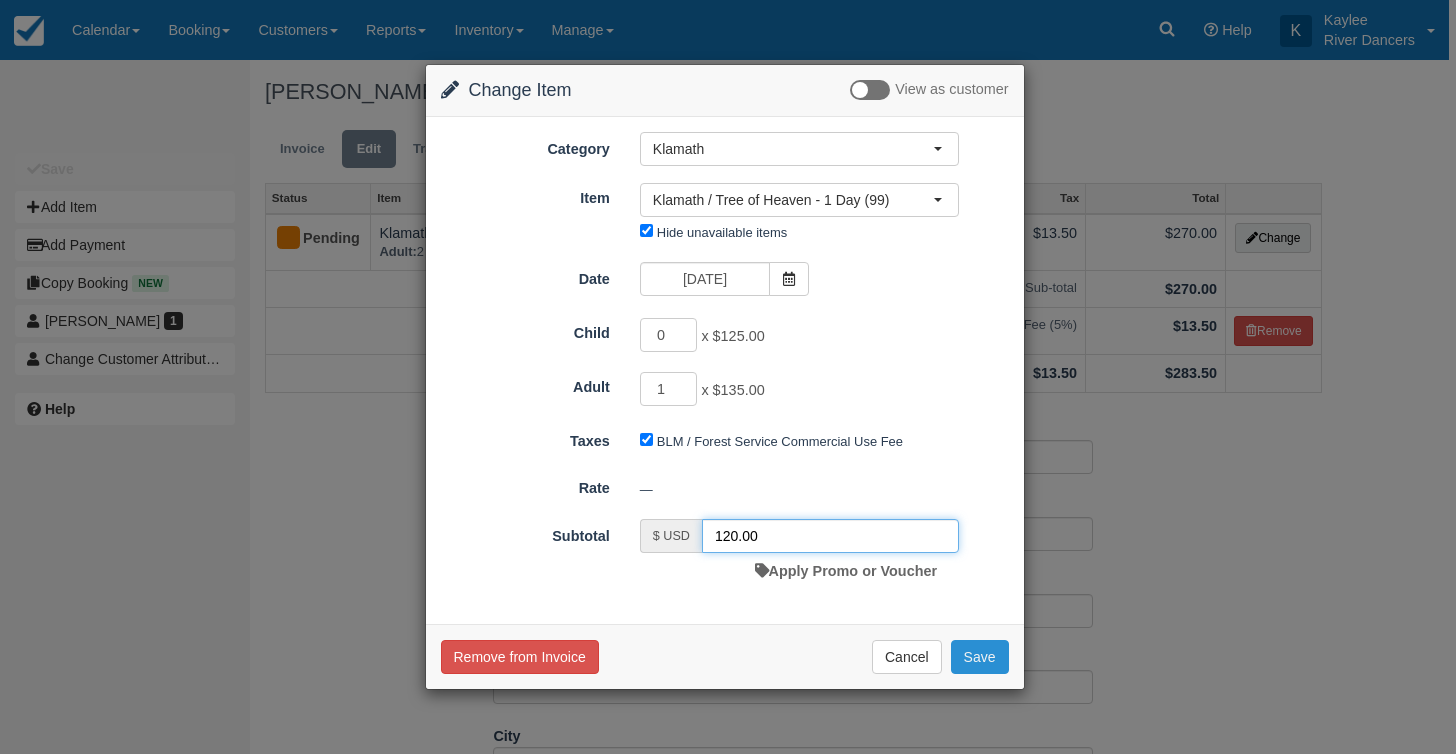 type on "120.00" 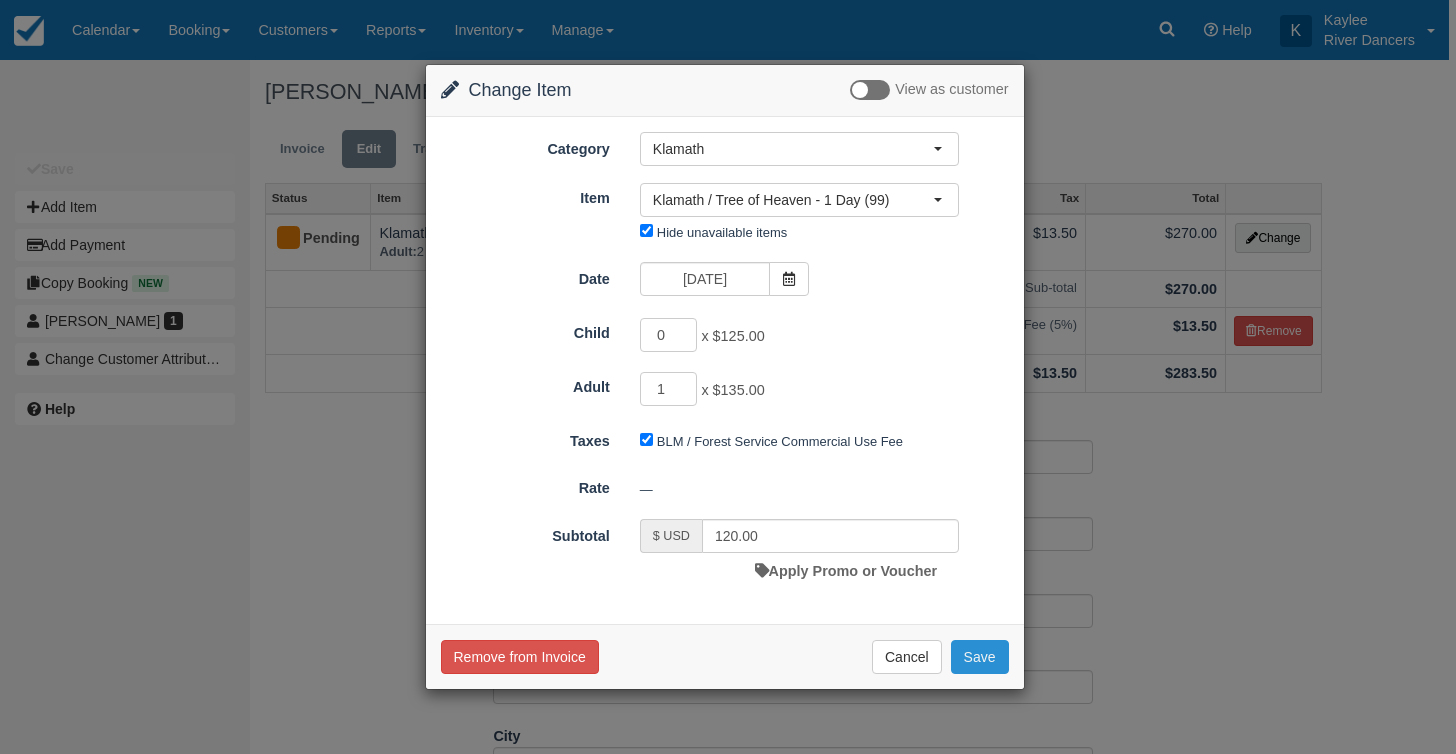 click on "Save" at bounding box center [980, 657] 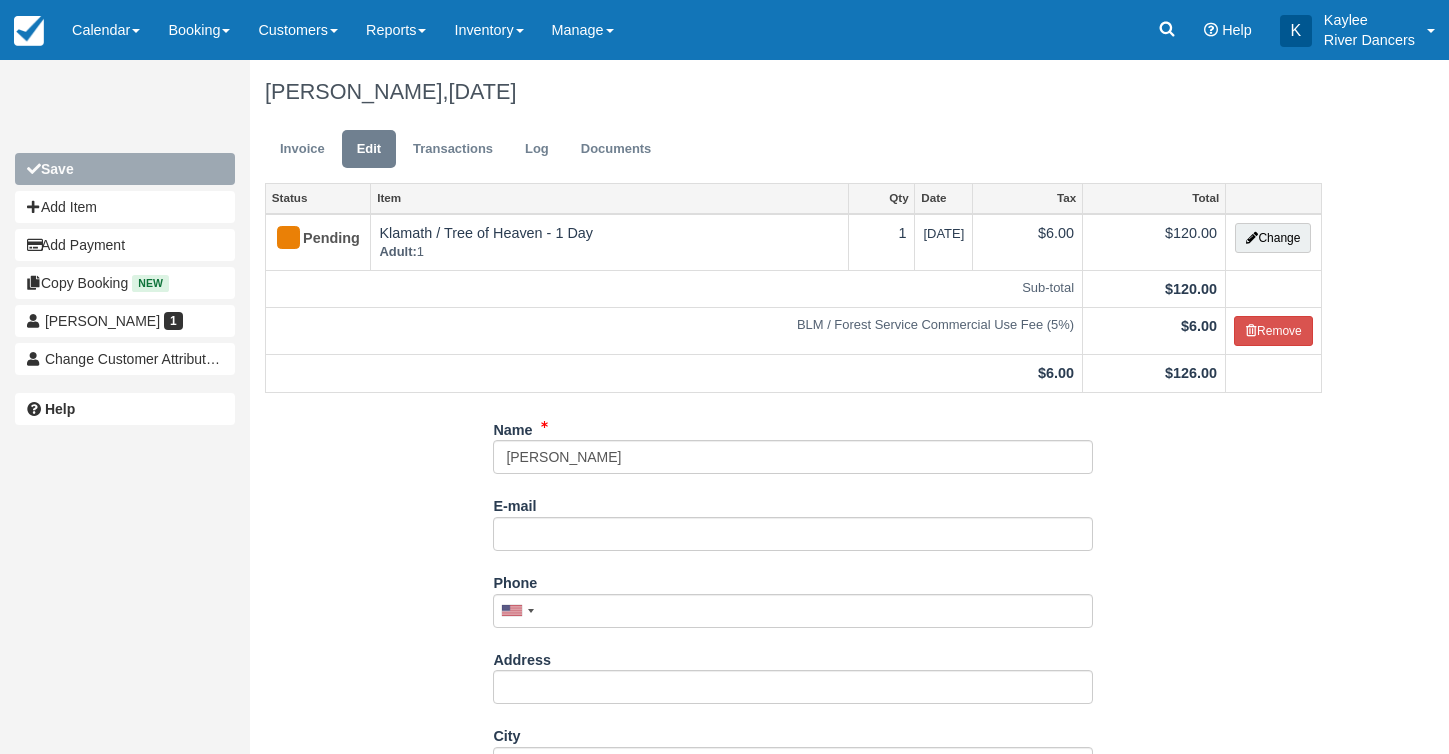 scroll, scrollTop: 0, scrollLeft: 0, axis: both 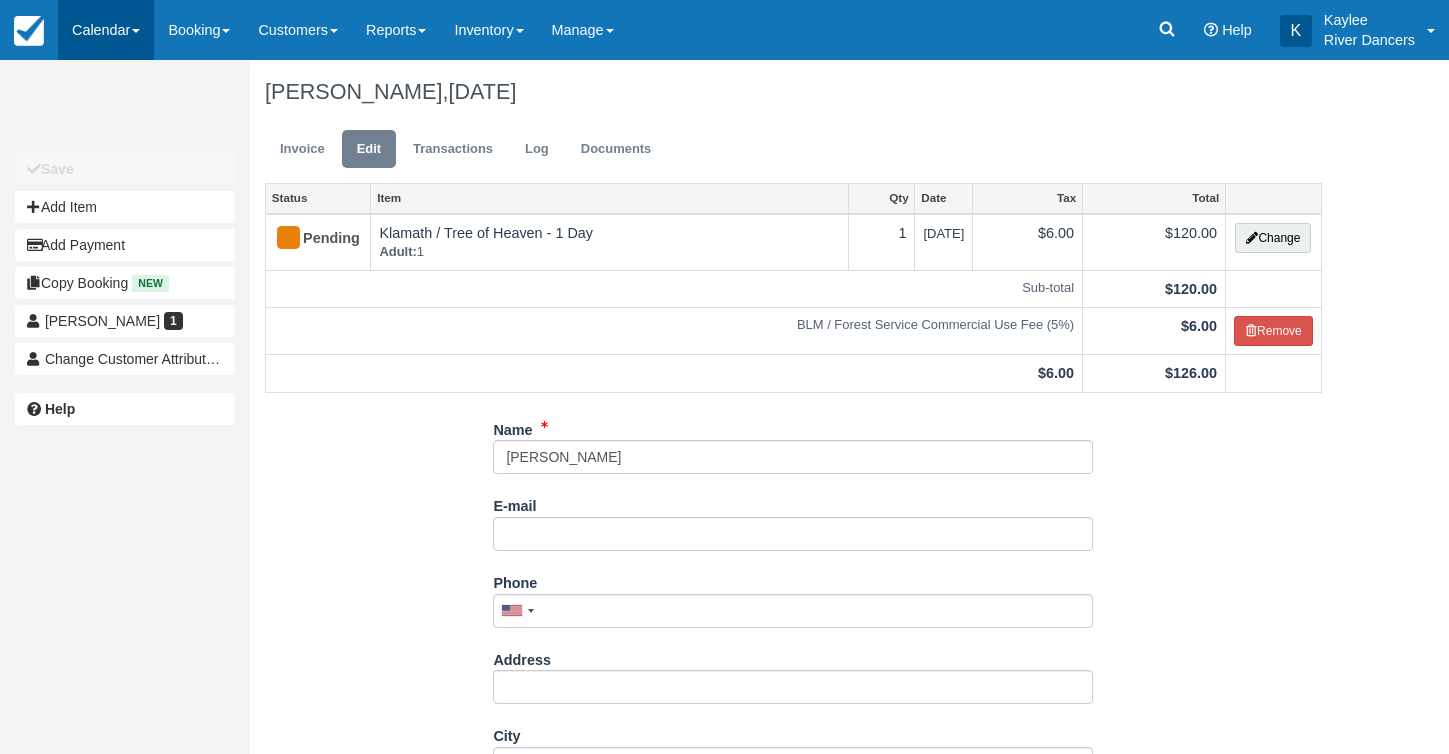 click on "Calendar" at bounding box center (106, 30) 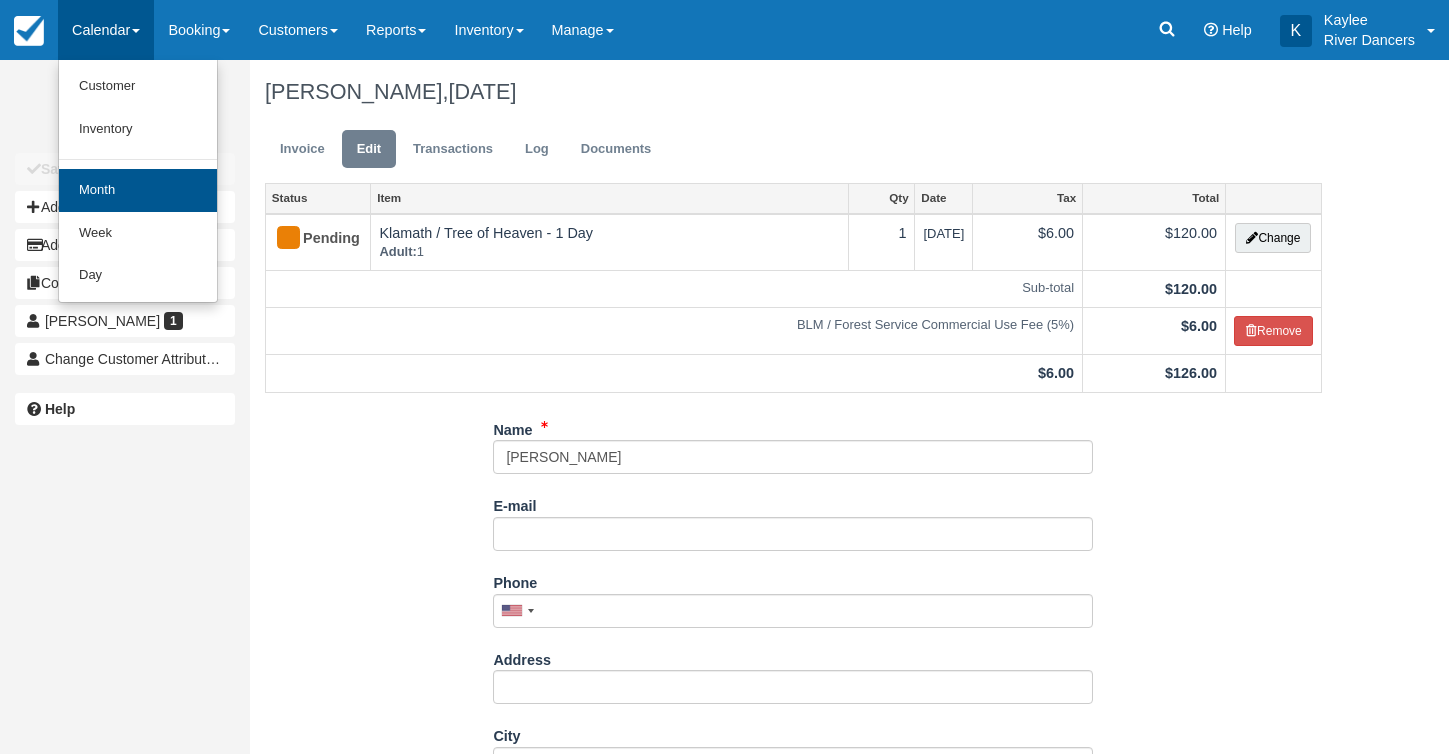 click on "Month" at bounding box center [138, 190] 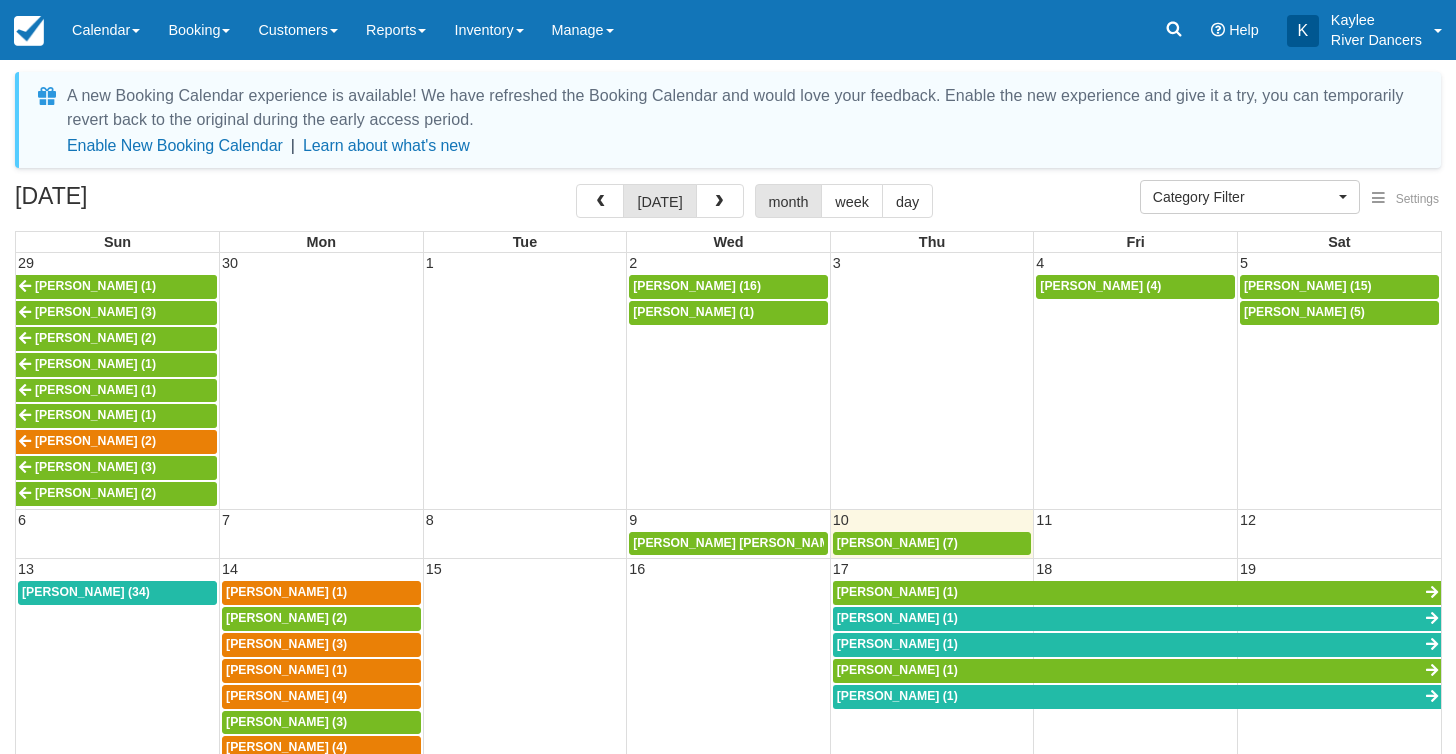 select 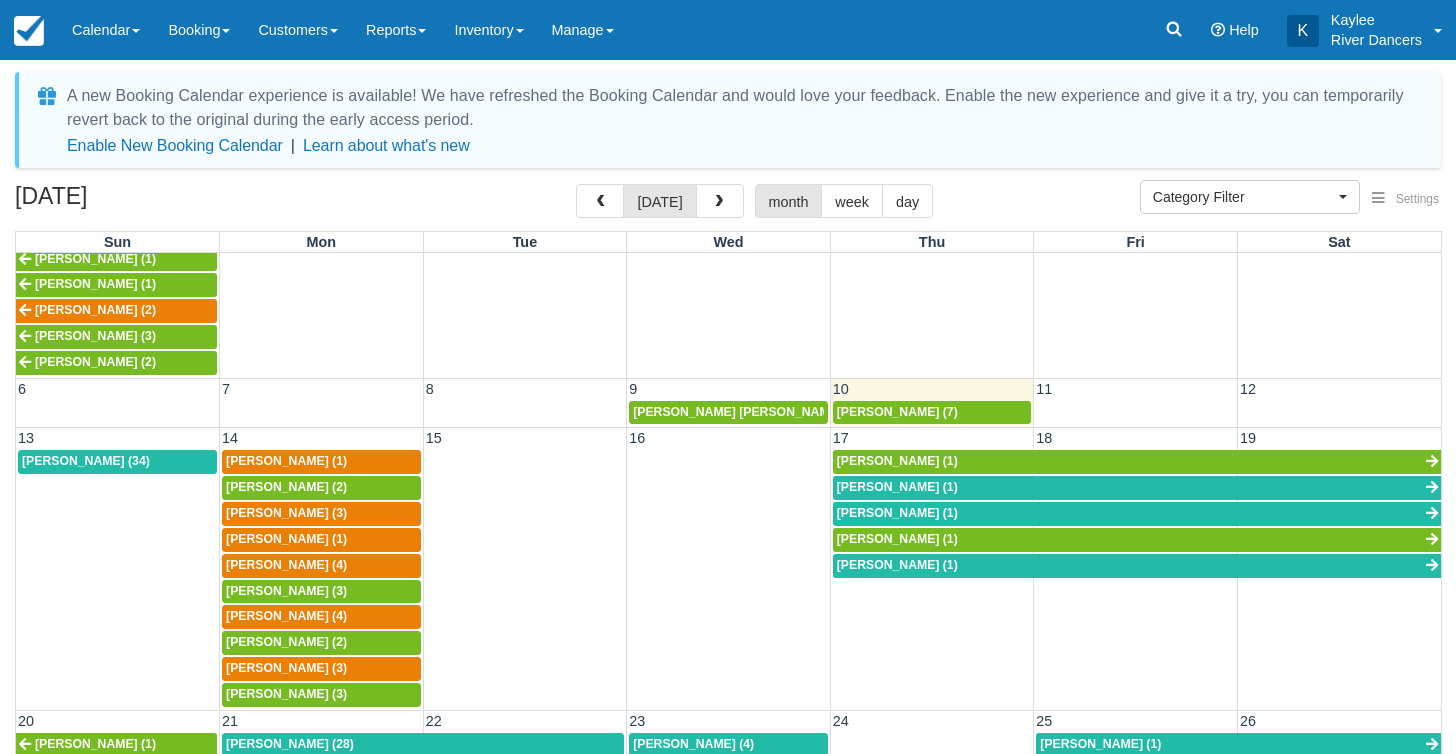 scroll, scrollTop: 150, scrollLeft: 0, axis: vertical 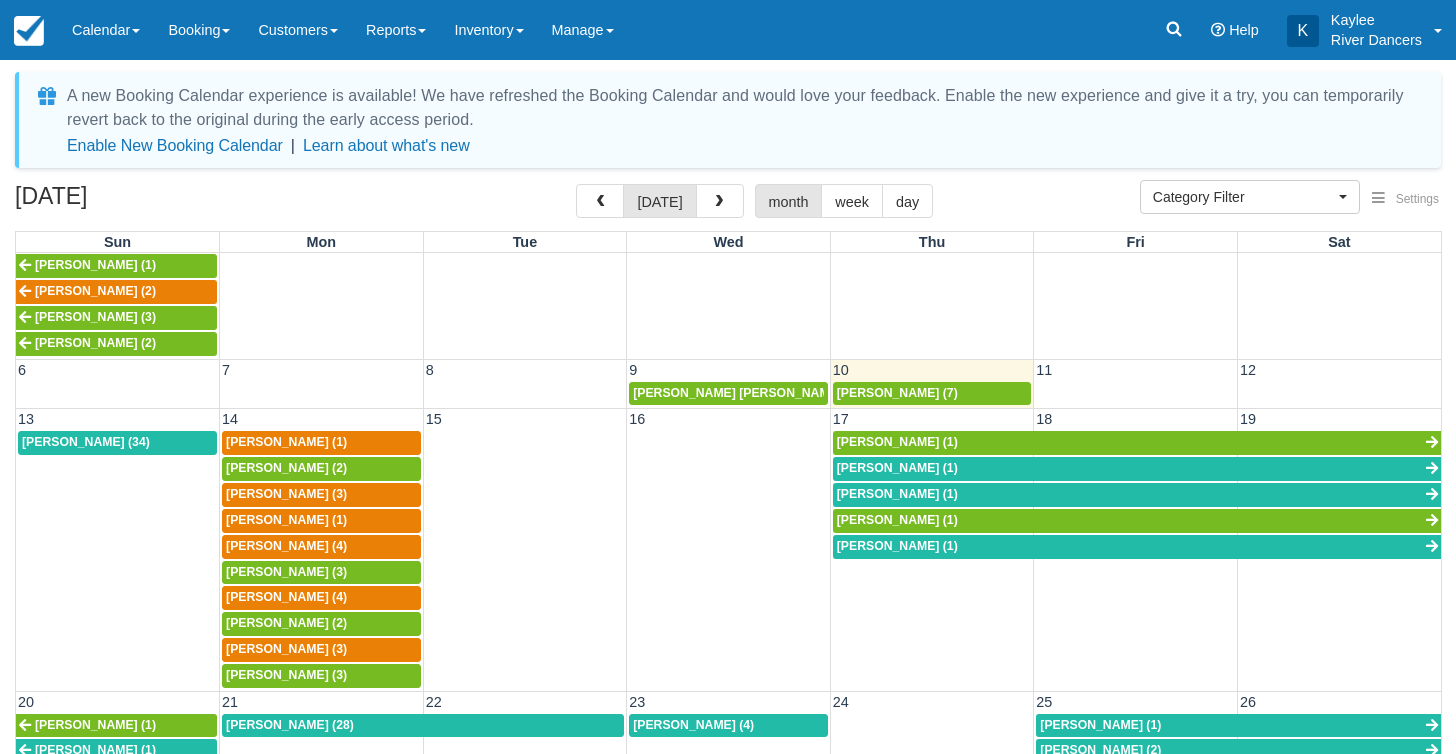click on "Dolly Townsend (3)" at bounding box center [286, 572] 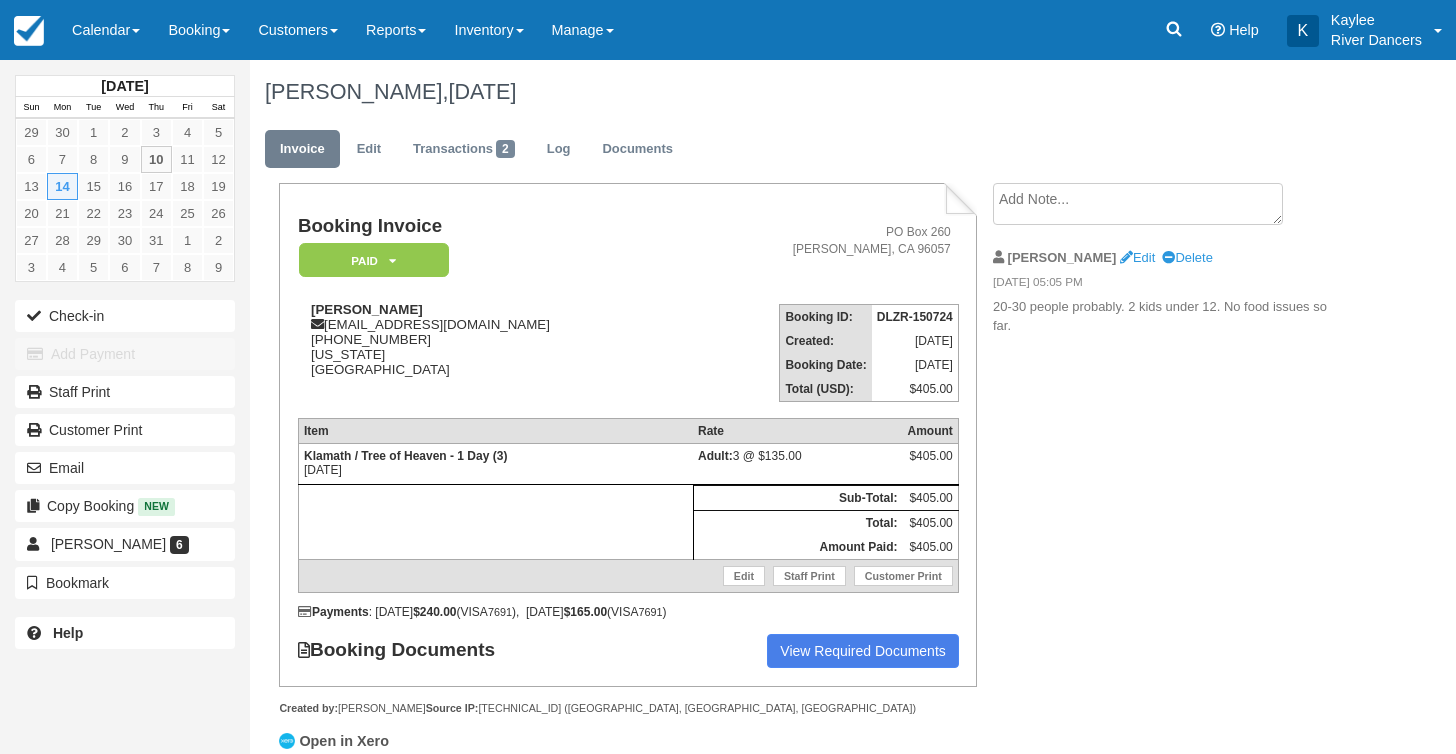 scroll, scrollTop: 0, scrollLeft: 0, axis: both 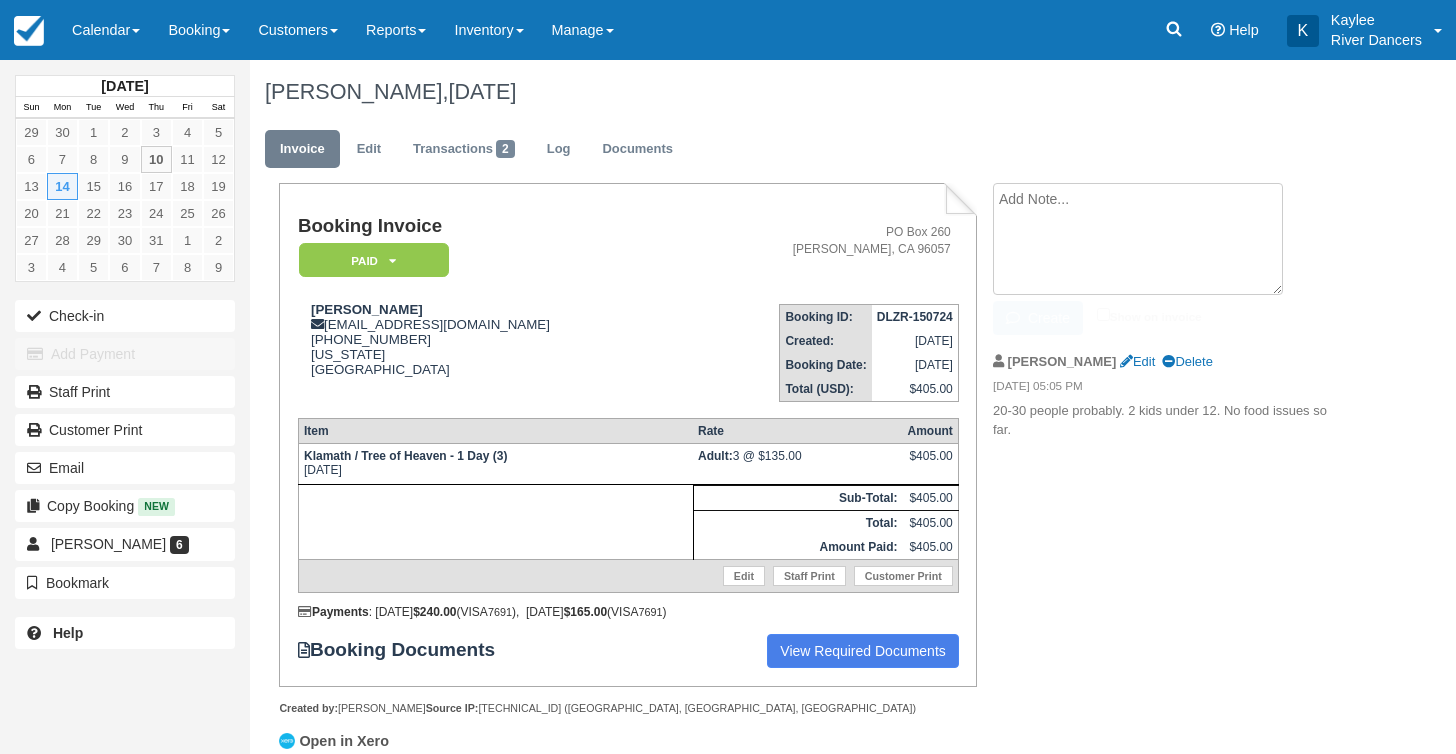 click at bounding box center (1138, 239) 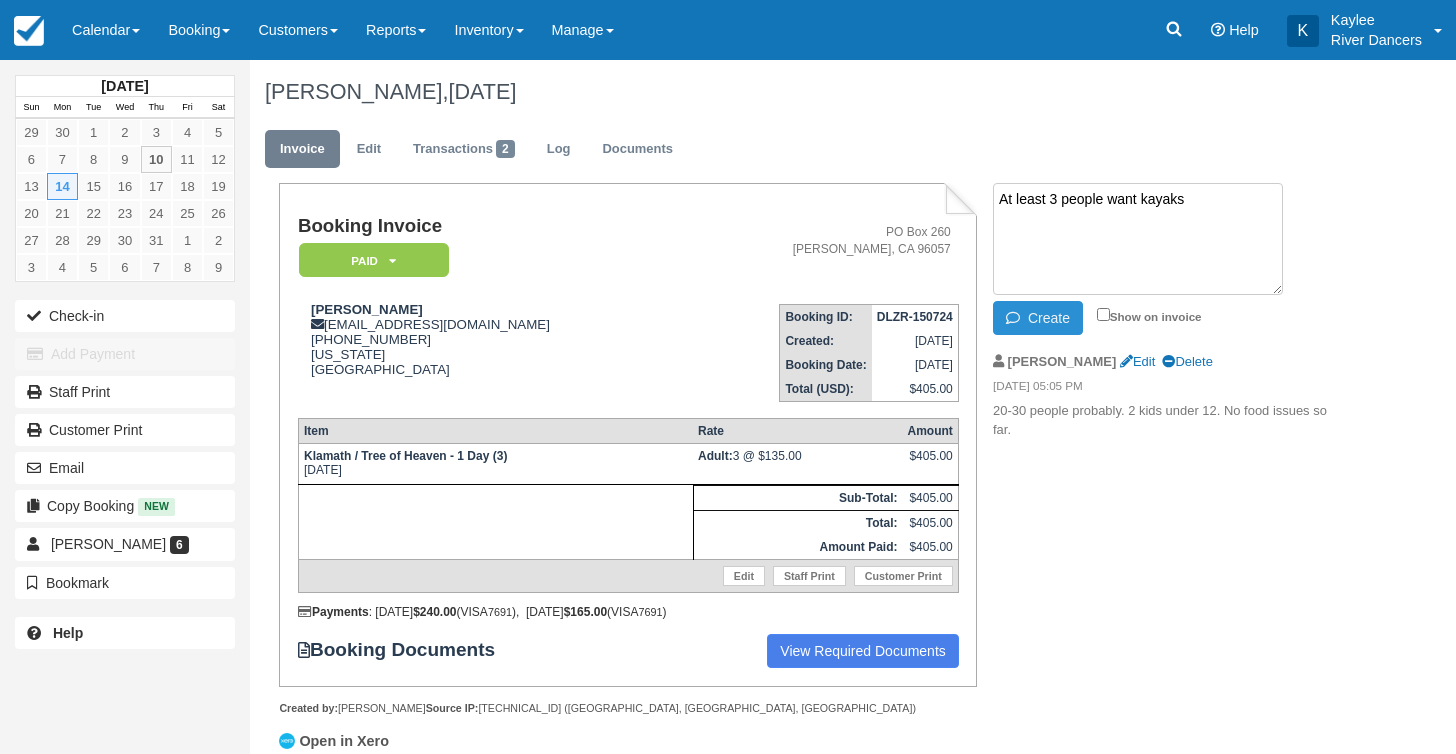 type on "At least 3 people want kayaks" 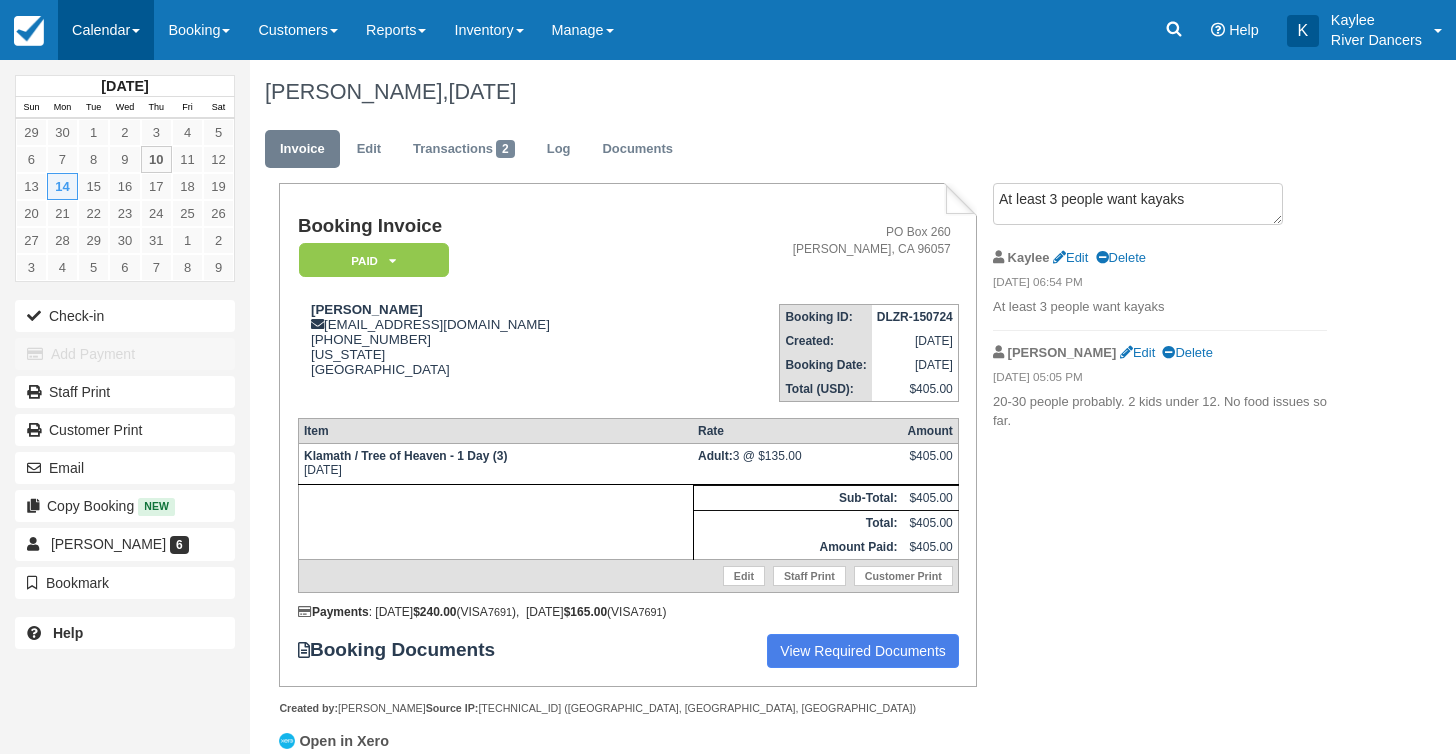 click on "Calendar" at bounding box center [106, 30] 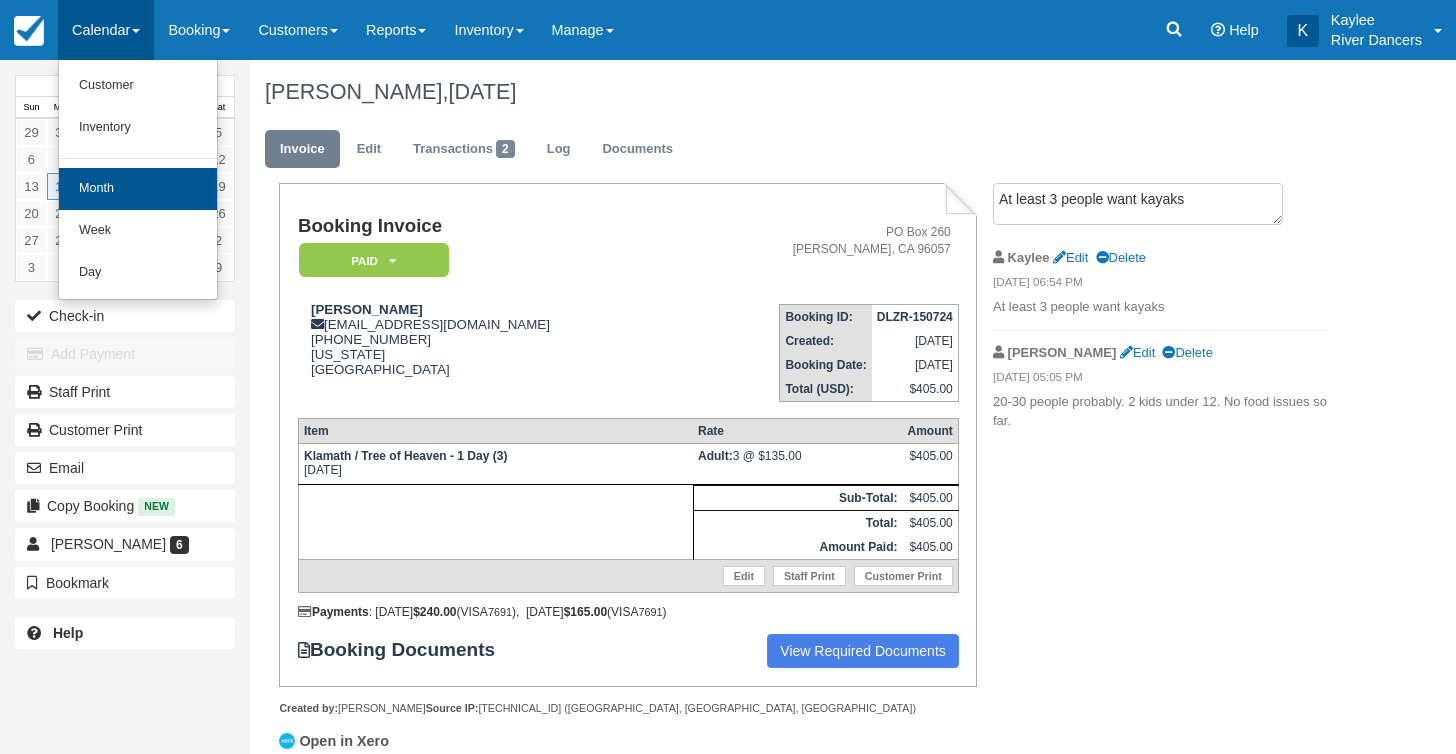 click on "Month" at bounding box center (138, 189) 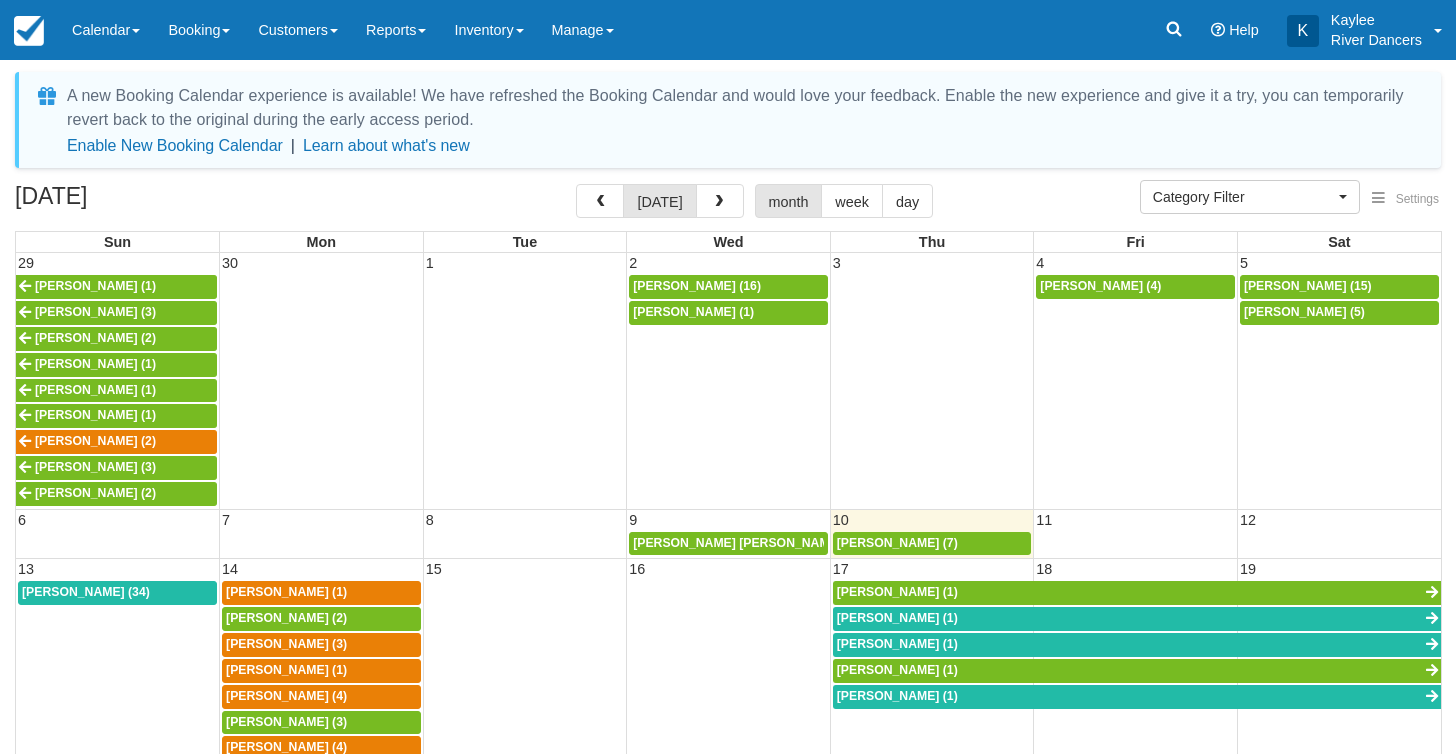 select 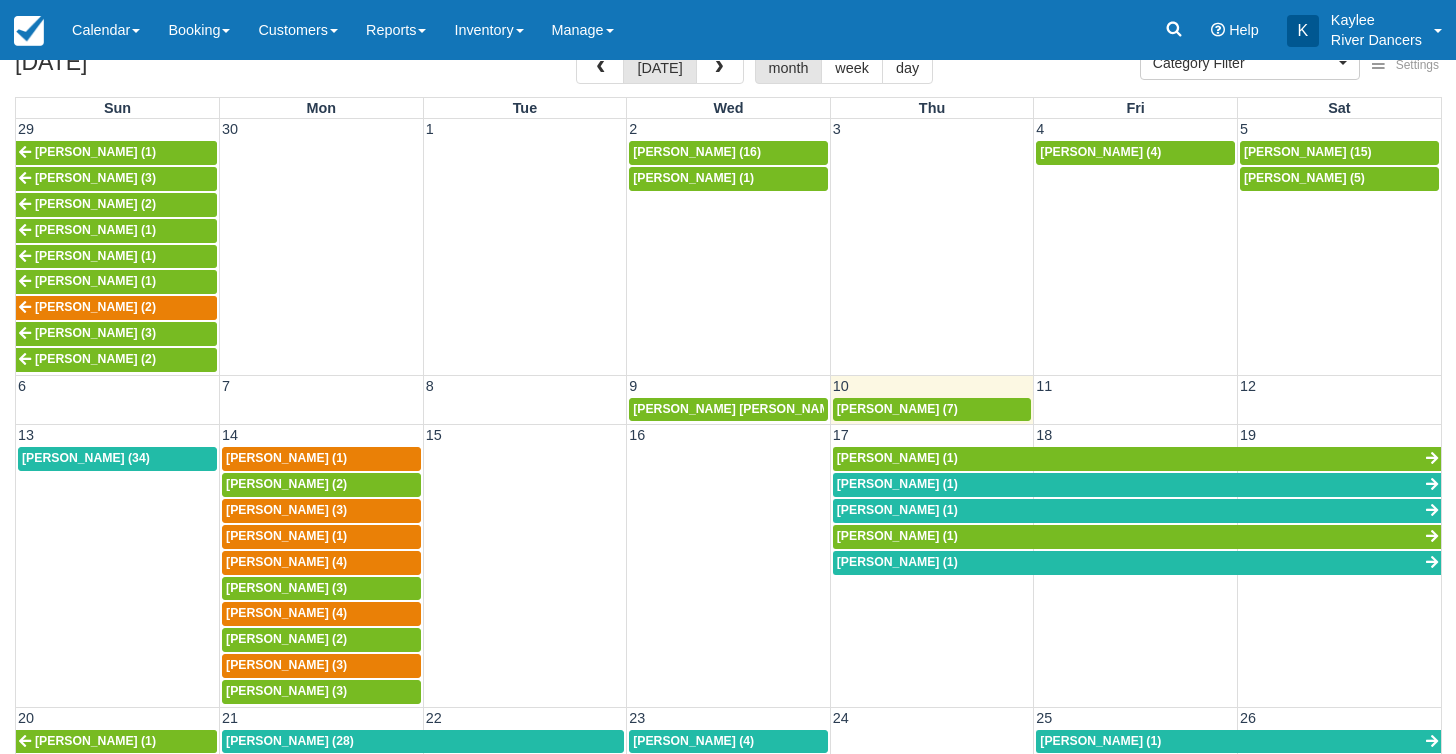 scroll, scrollTop: 132, scrollLeft: 0, axis: vertical 